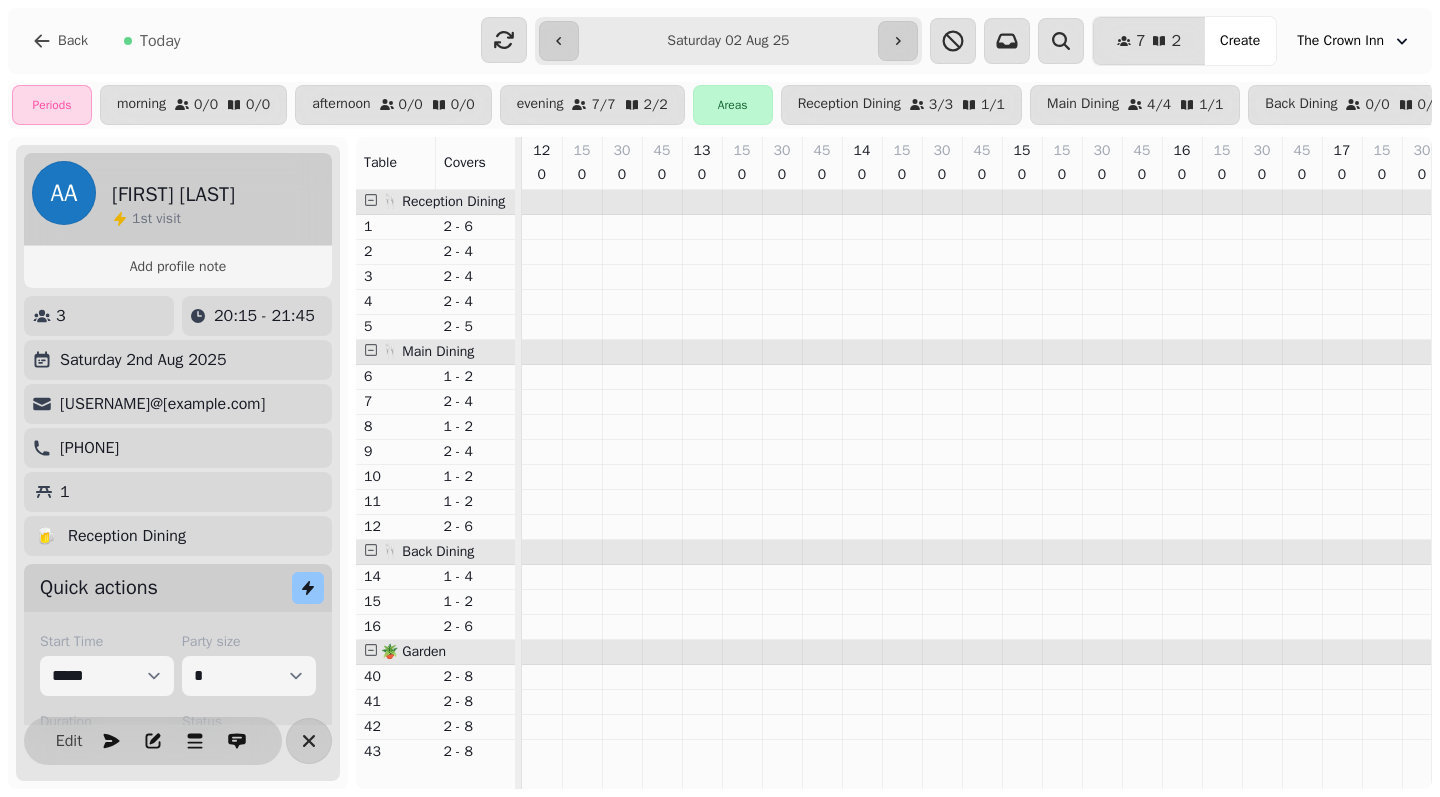 select on "**********" 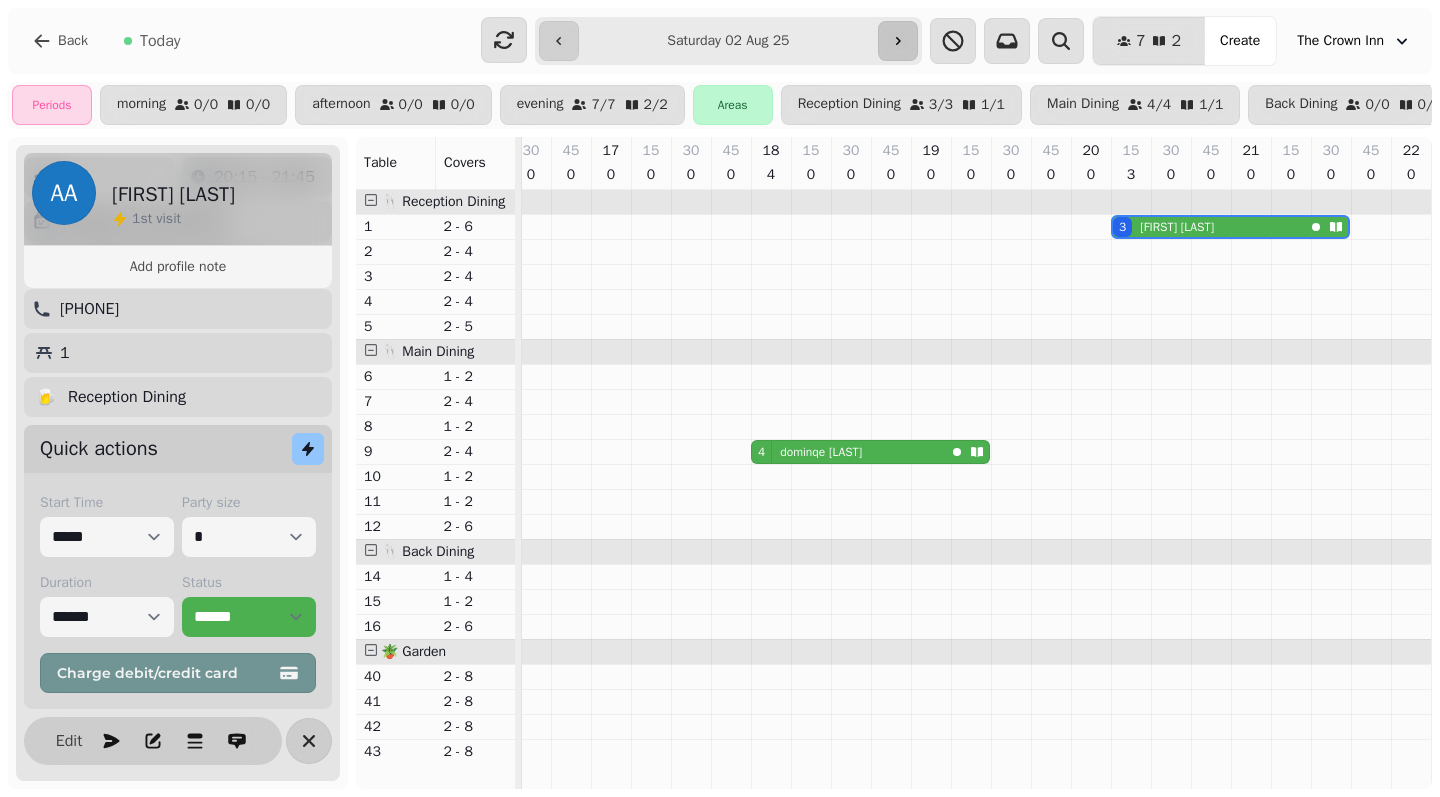 click at bounding box center (898, 41) 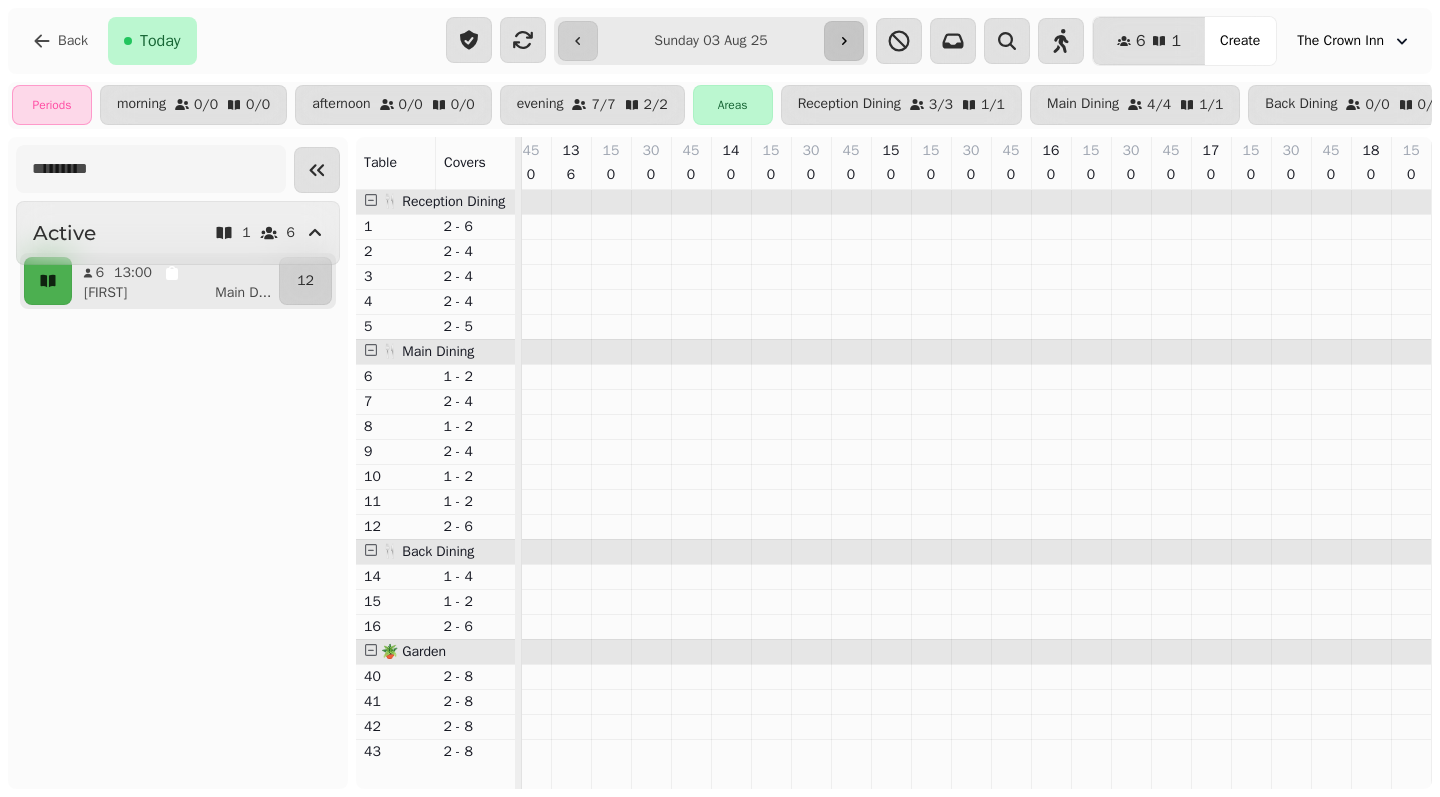 scroll, scrollTop: 0, scrollLeft: 131, axis: horizontal 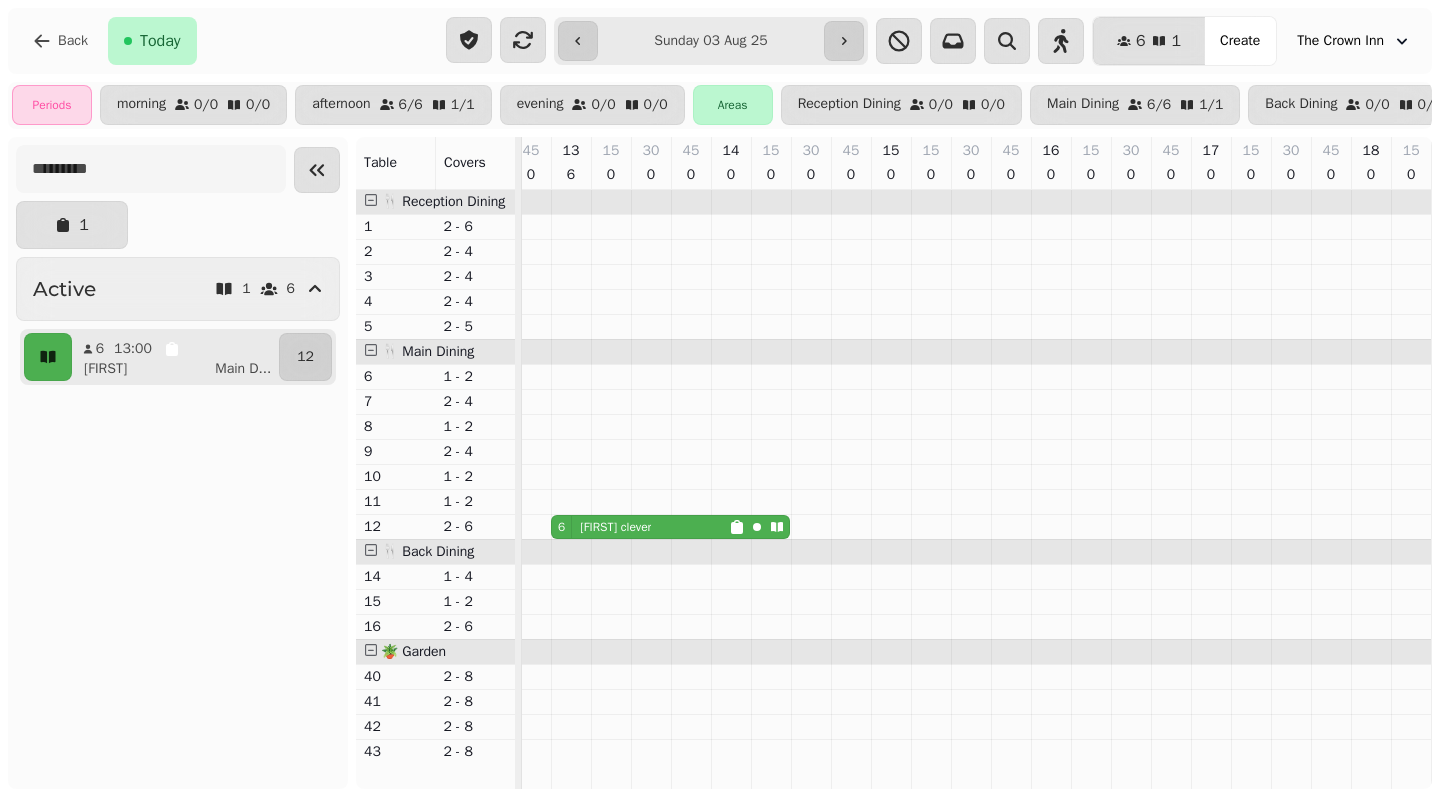 click on "[FIRST]   [LAST]" at bounding box center (615, 527) 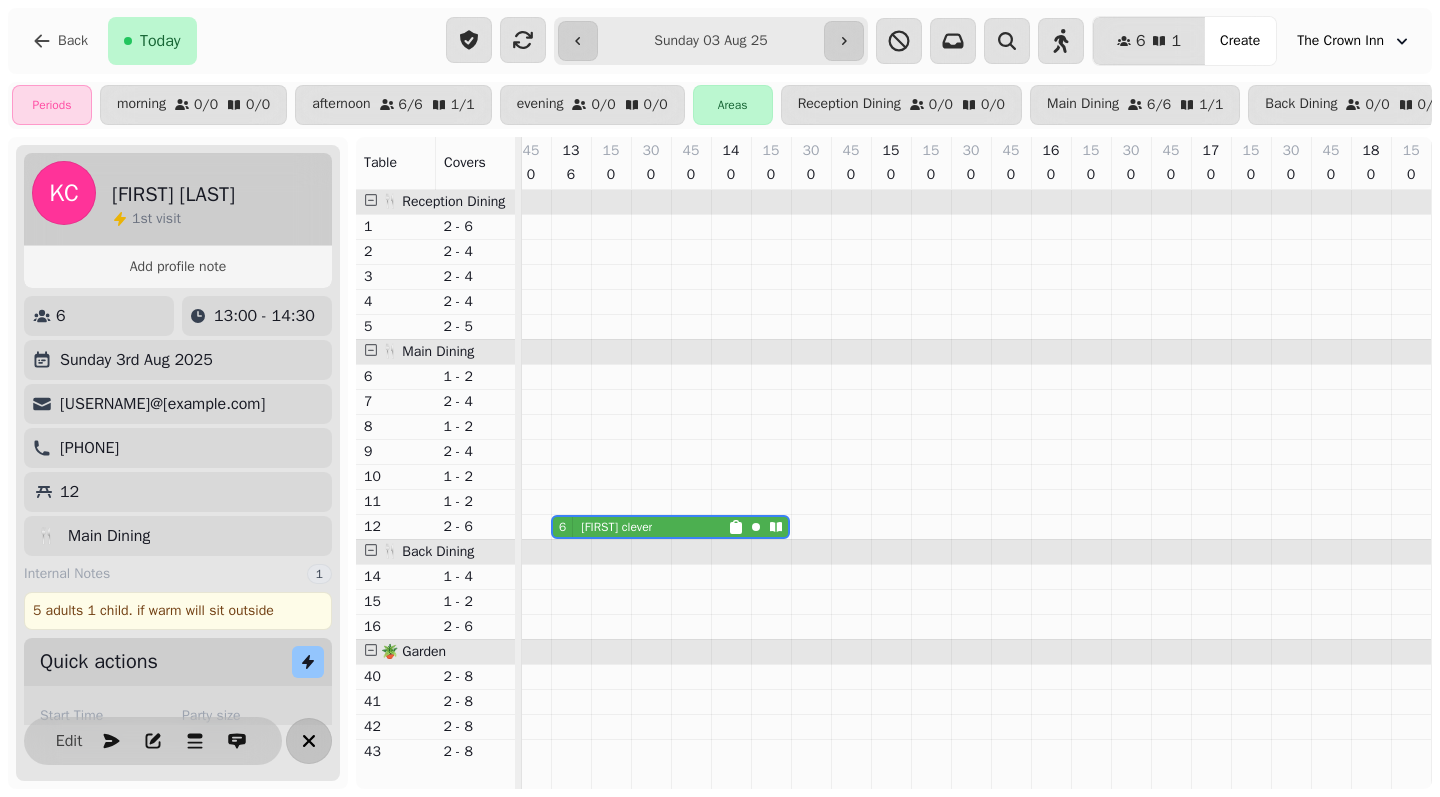 click 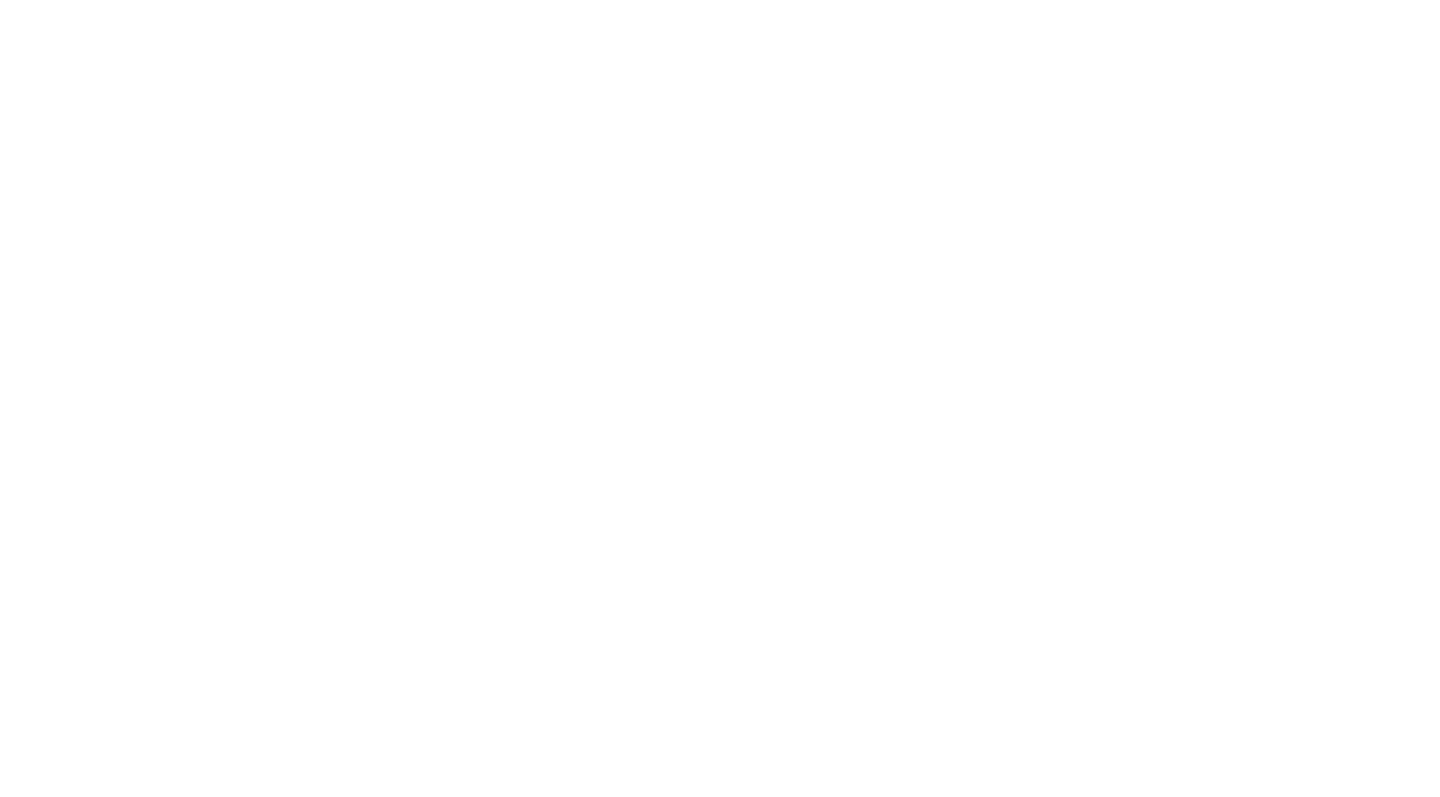 scroll, scrollTop: 0, scrollLeft: 0, axis: both 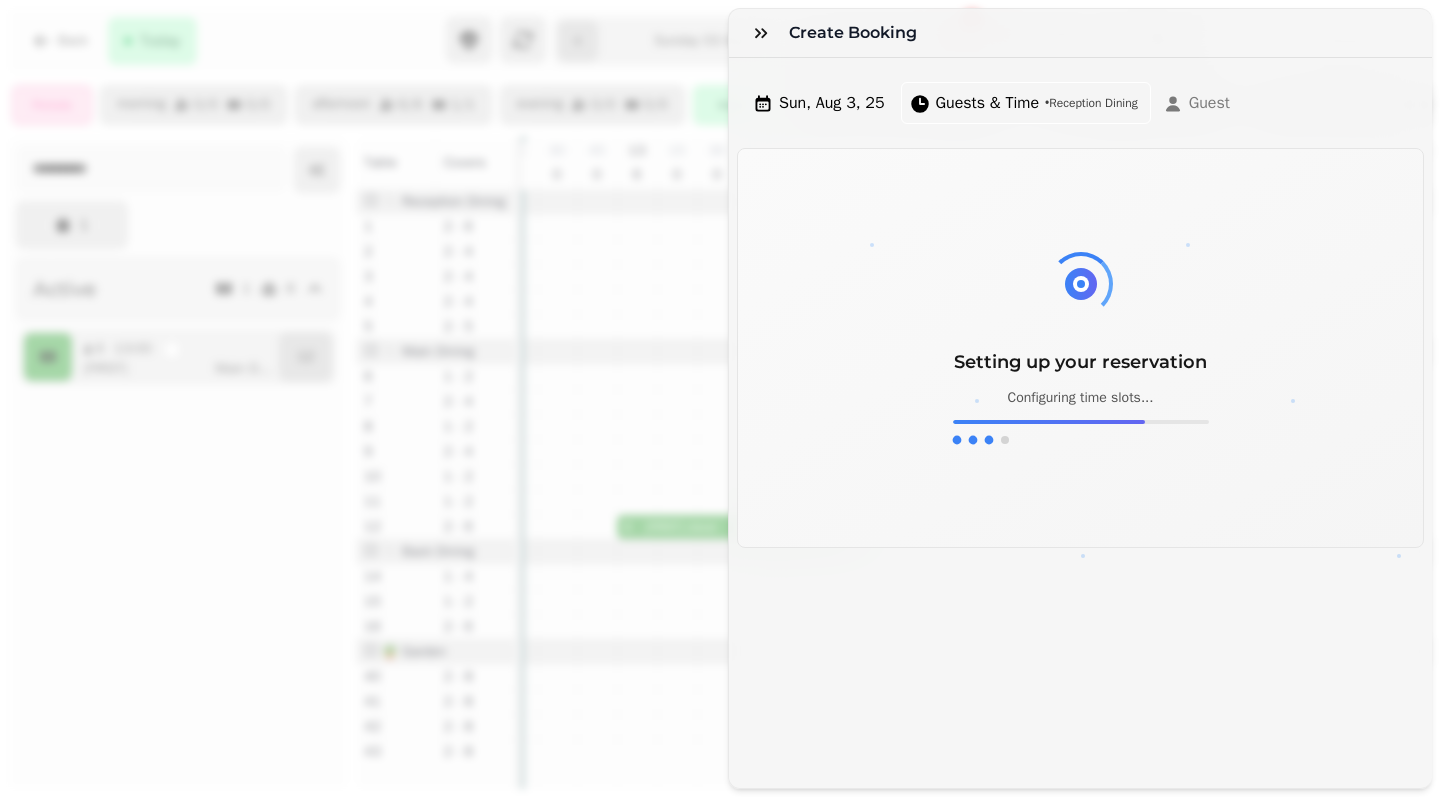 click on "Create Booking Sun, Aug 3, 25 Guests & Time •  Reception Dining Guest Setting up your reservation Configuring time slots..." at bounding box center [720, 414] 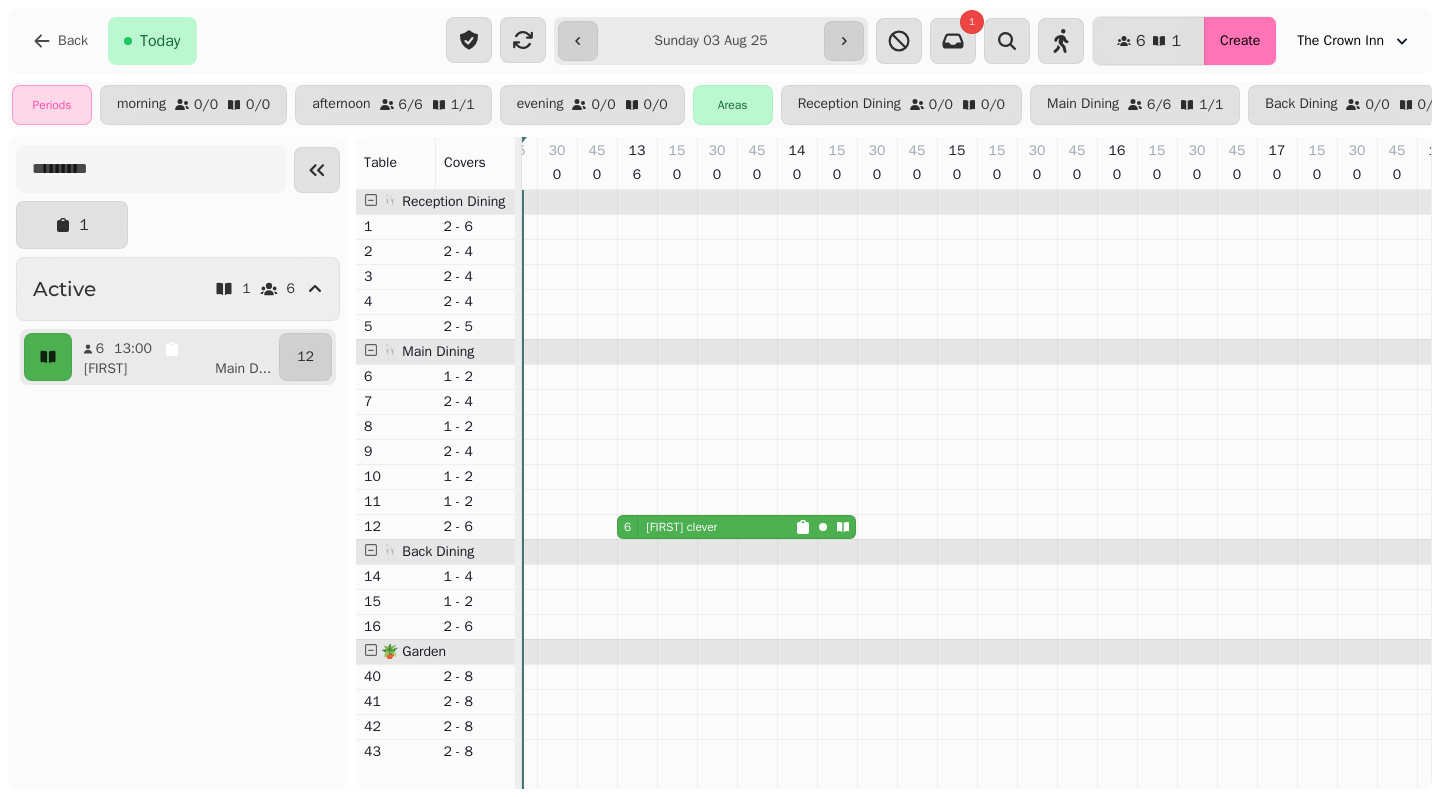 click on "Create" at bounding box center (1240, 41) 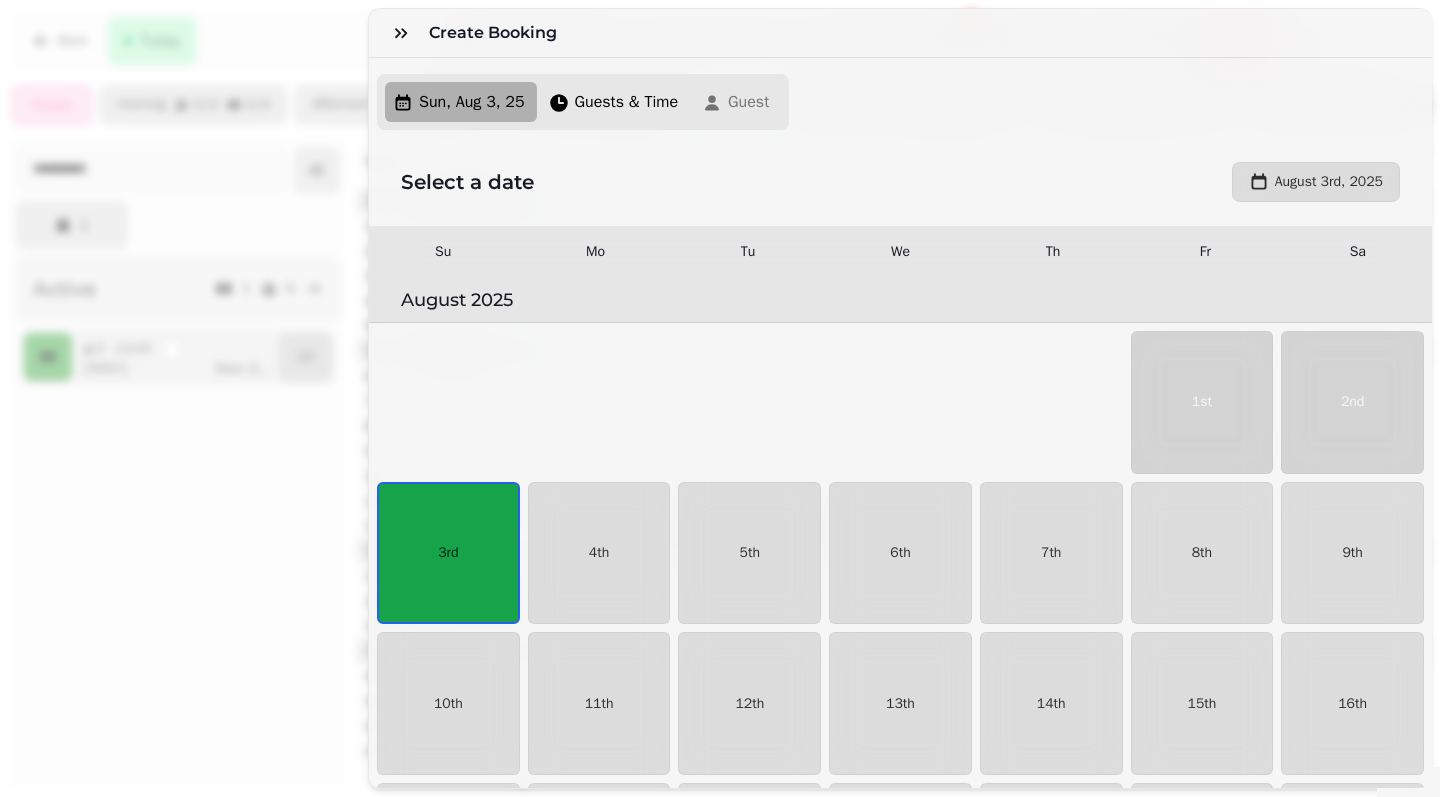 scroll, scrollTop: 47, scrollLeft: 0, axis: vertical 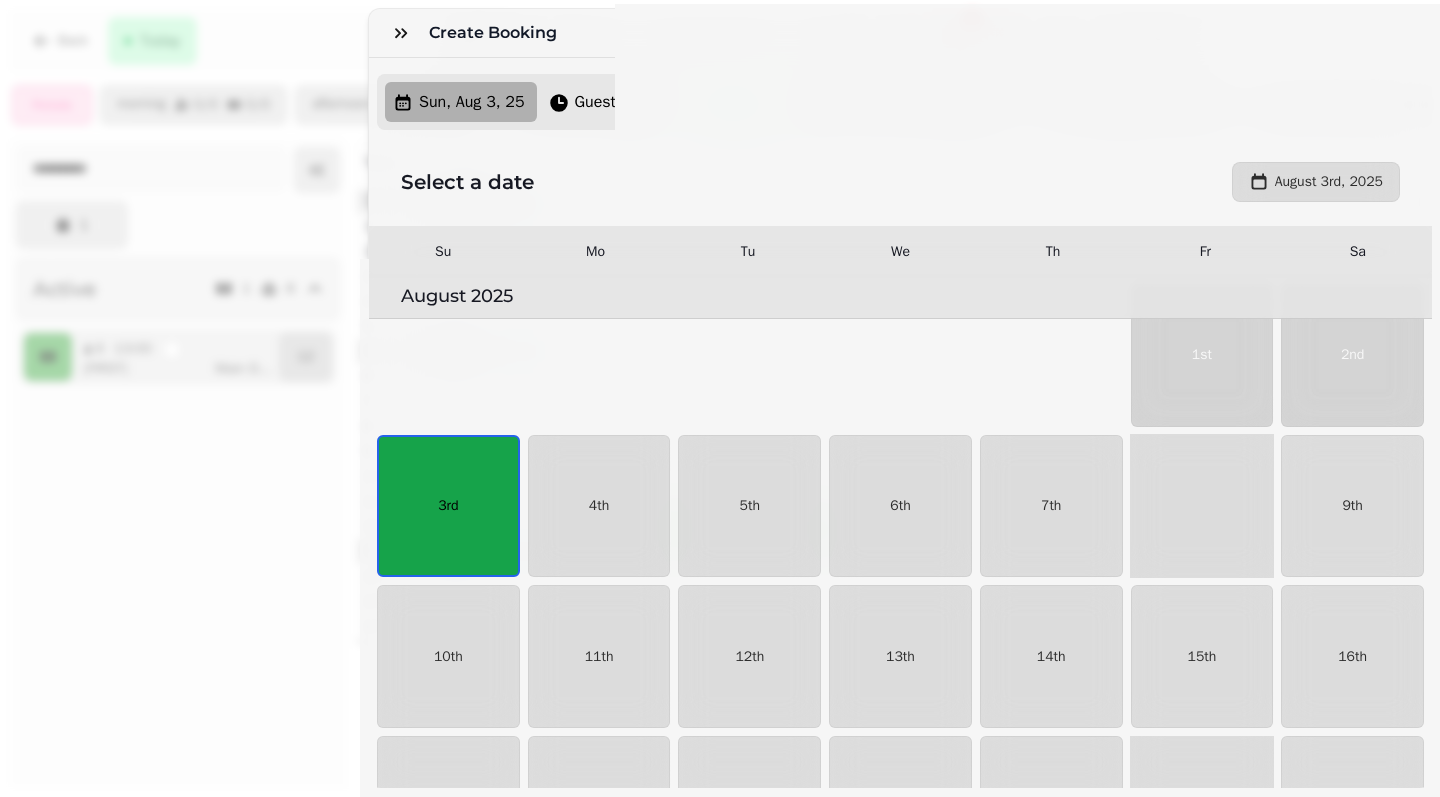 click on "3rd" at bounding box center [448, 506] 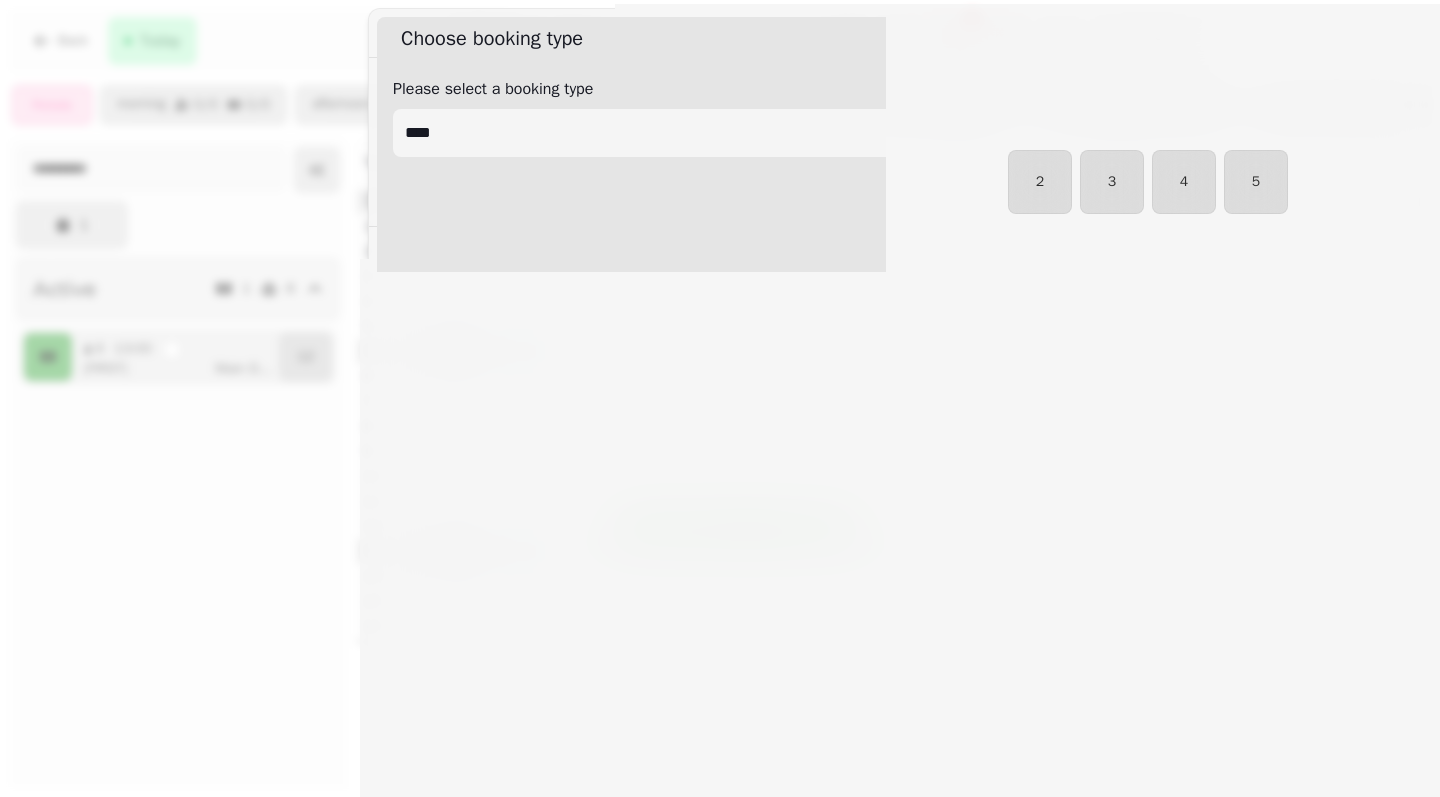 select on "****" 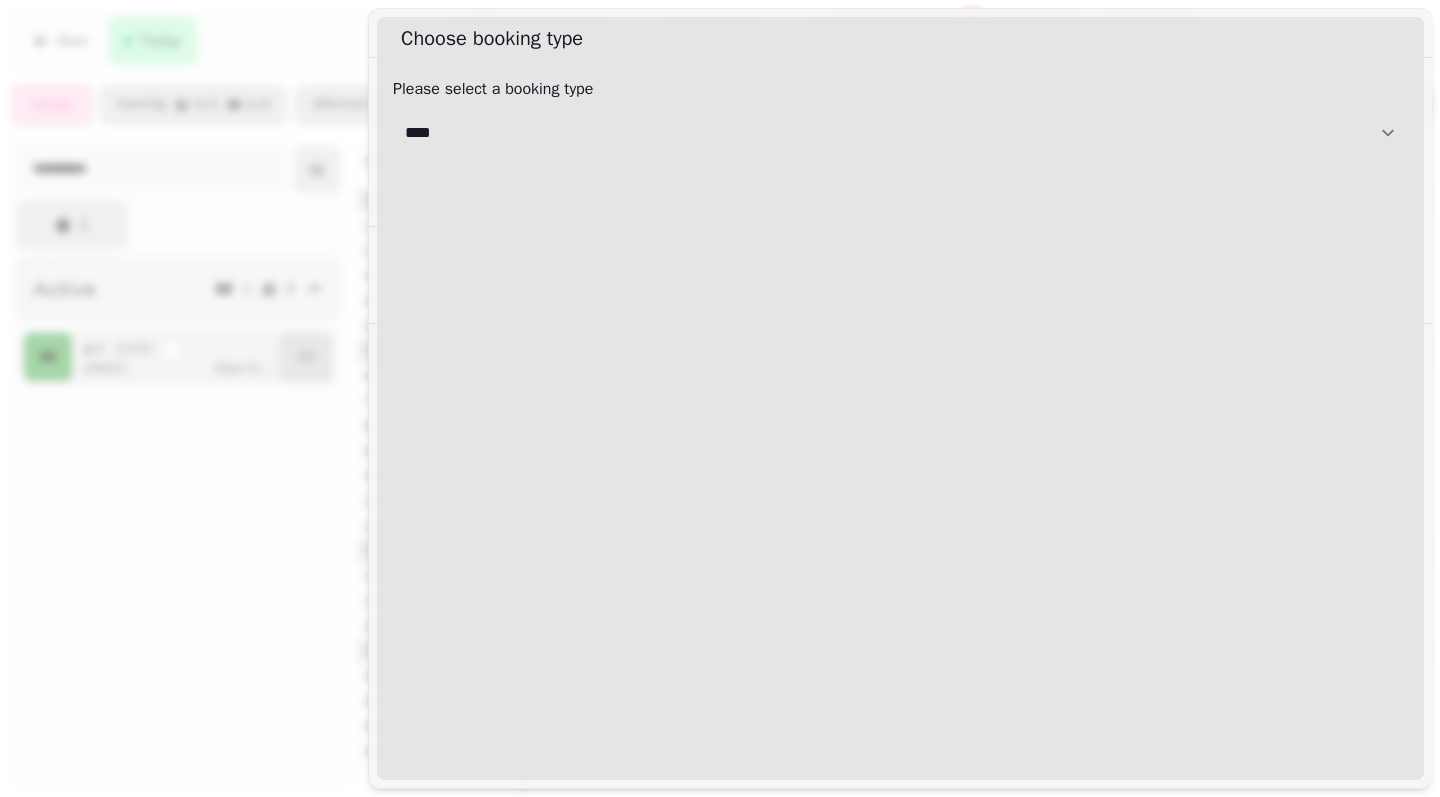 select on "**********" 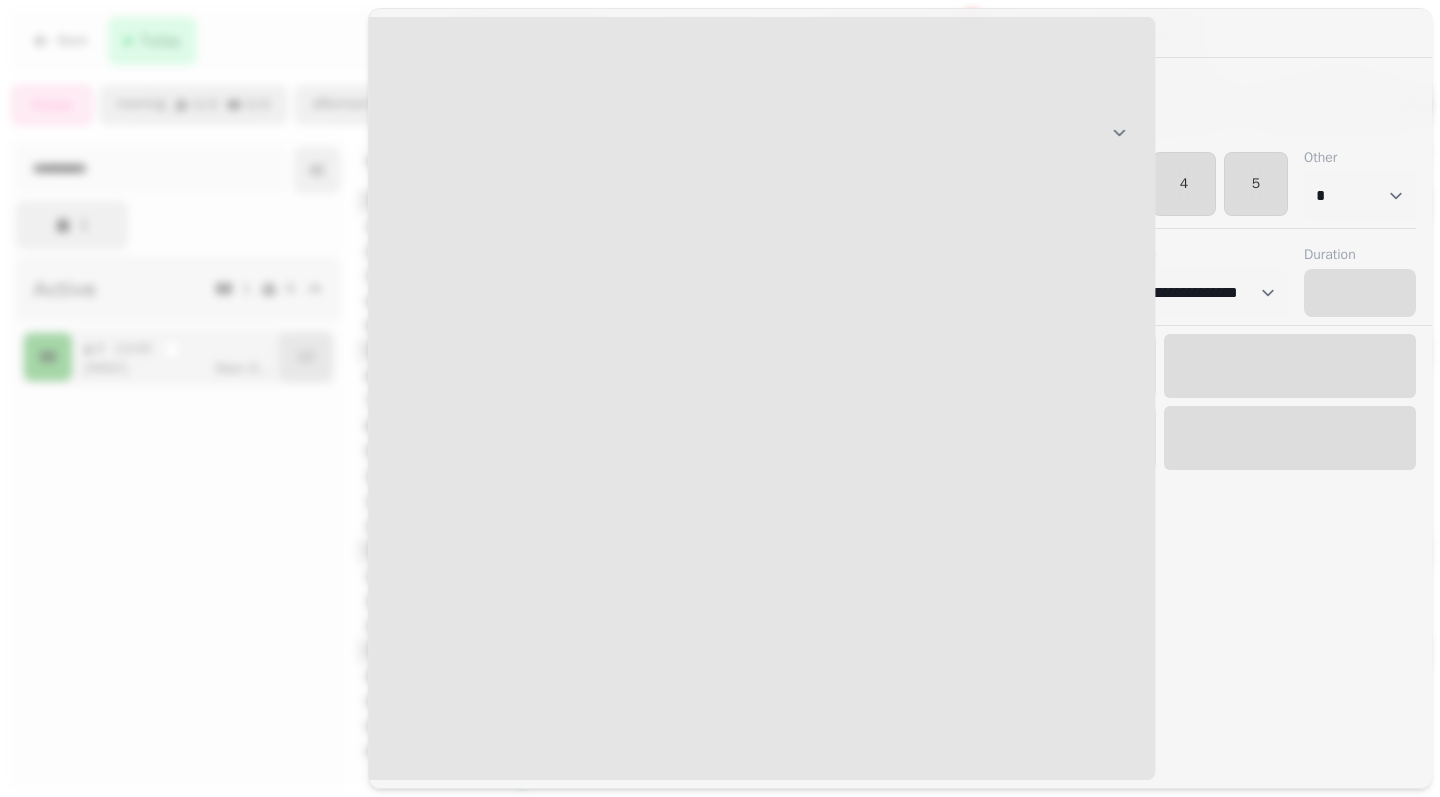 select on "****" 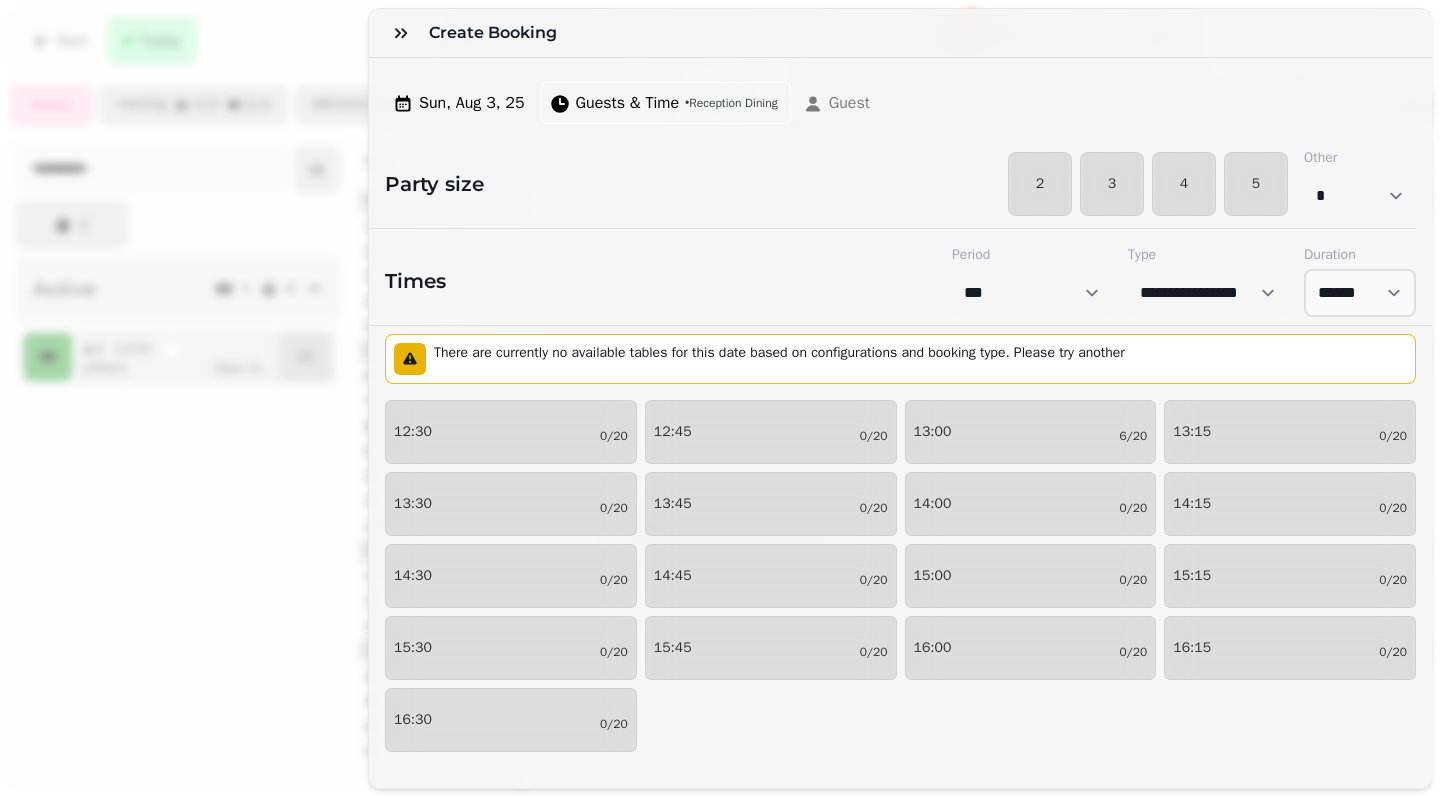 click on "•  Reception Dining" at bounding box center [731, 103] 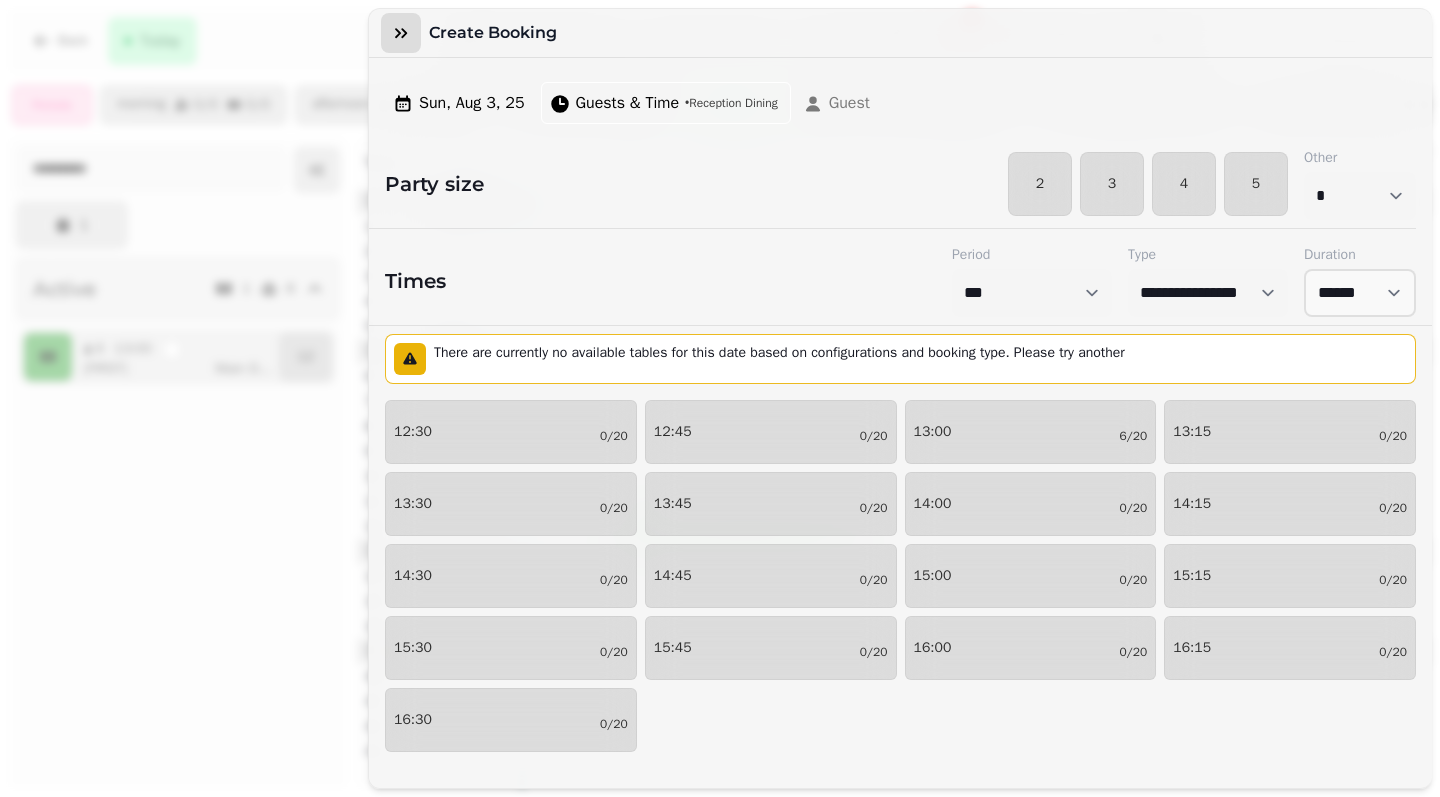 click 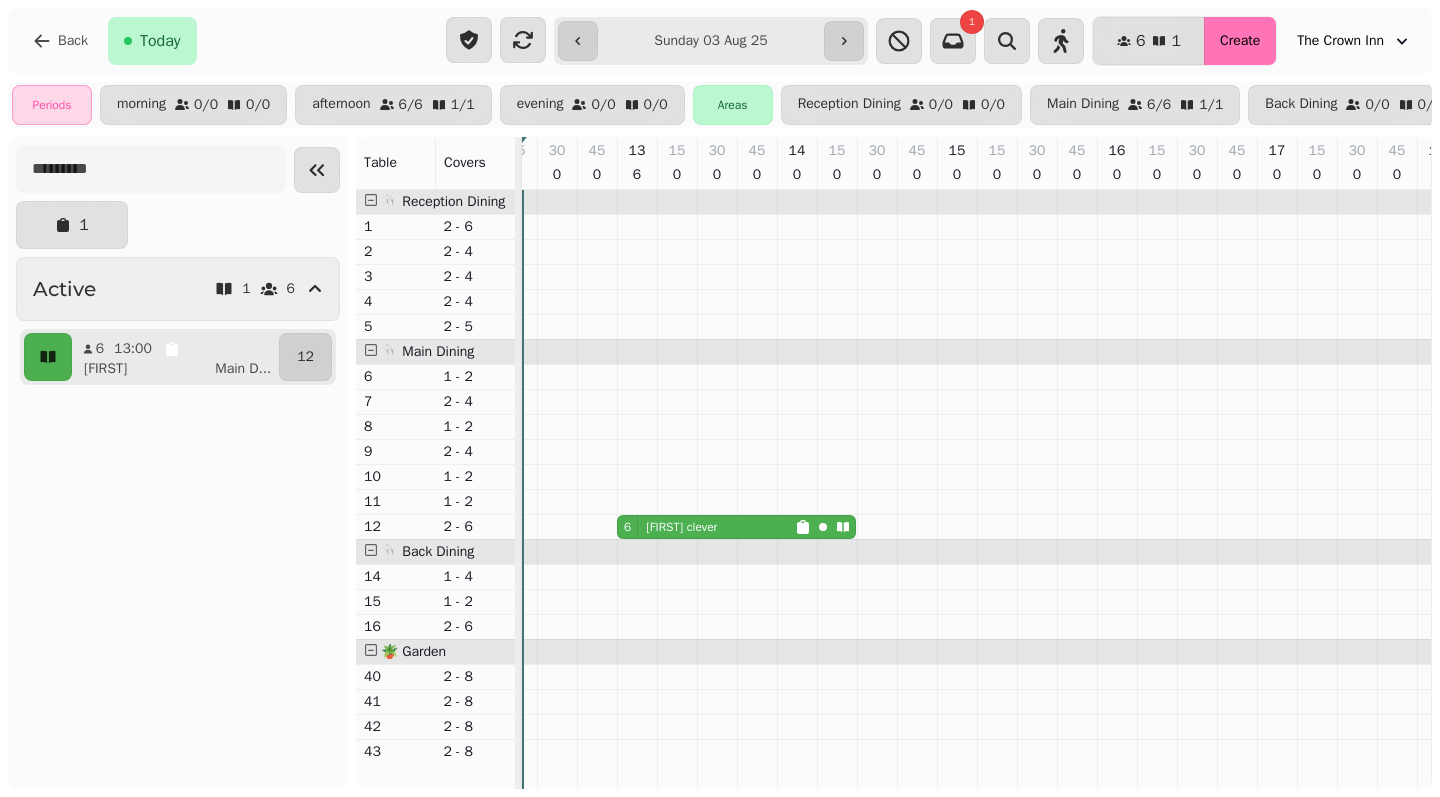 click on "Create" at bounding box center (1240, 41) 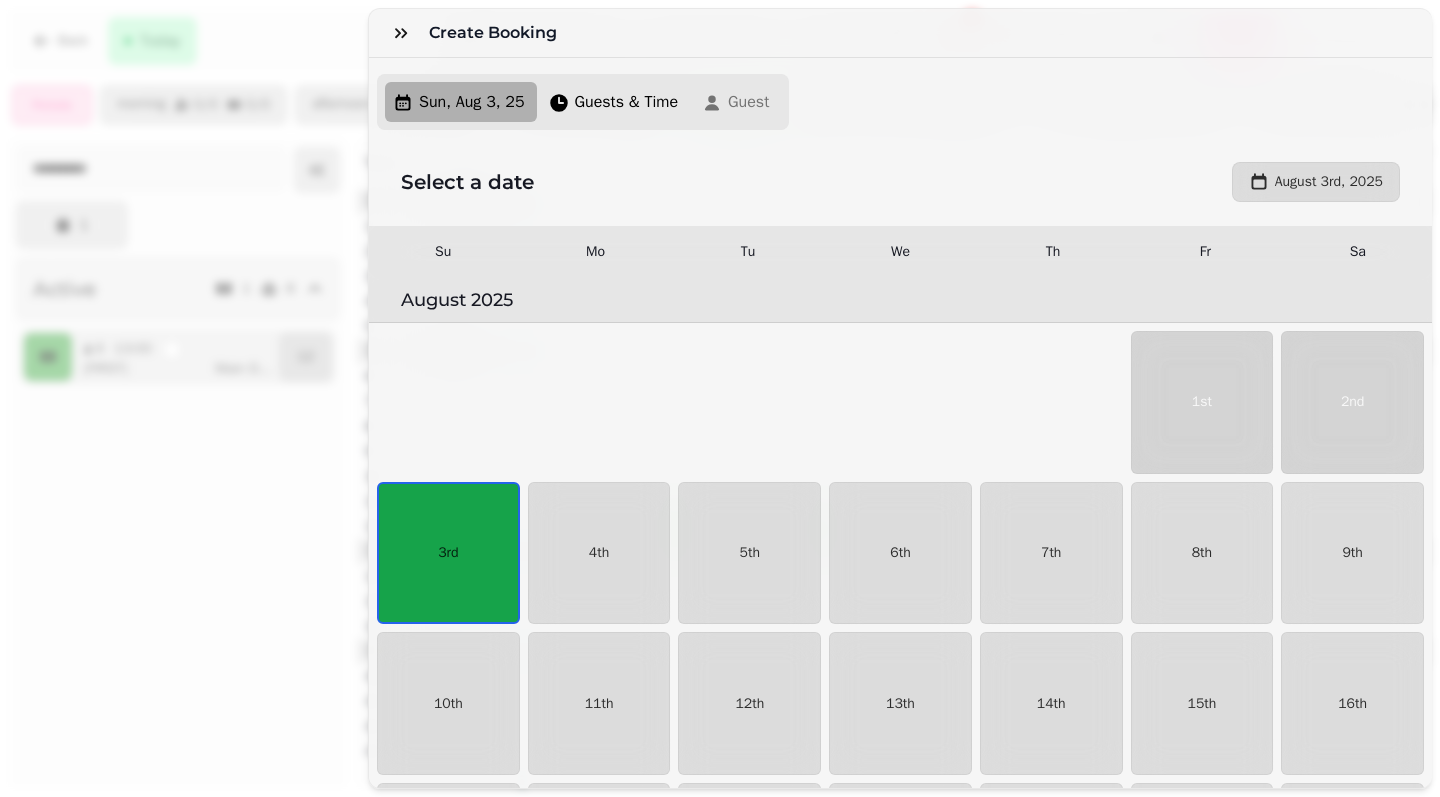 scroll, scrollTop: 47, scrollLeft: 0, axis: vertical 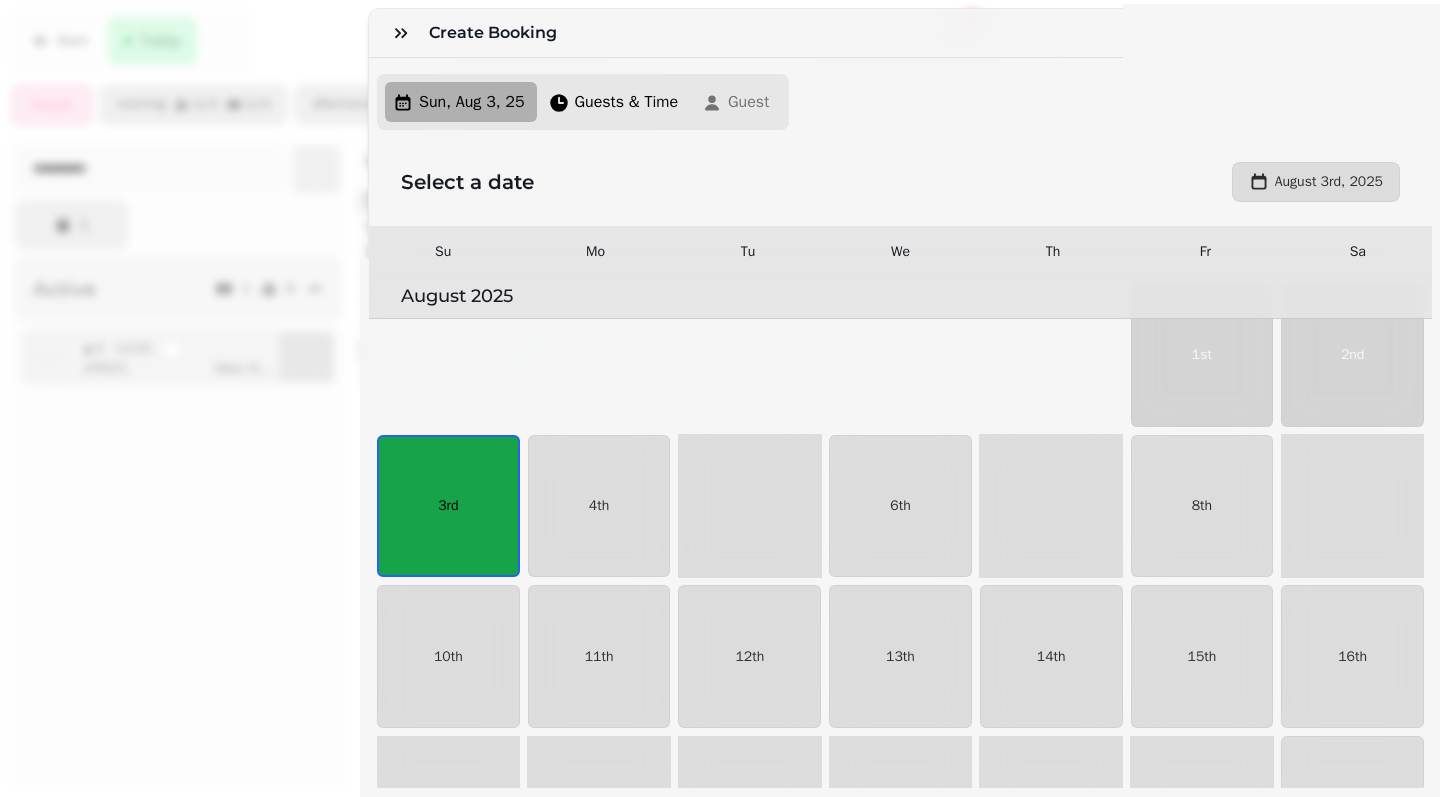 click on "3rd" at bounding box center (448, 506) 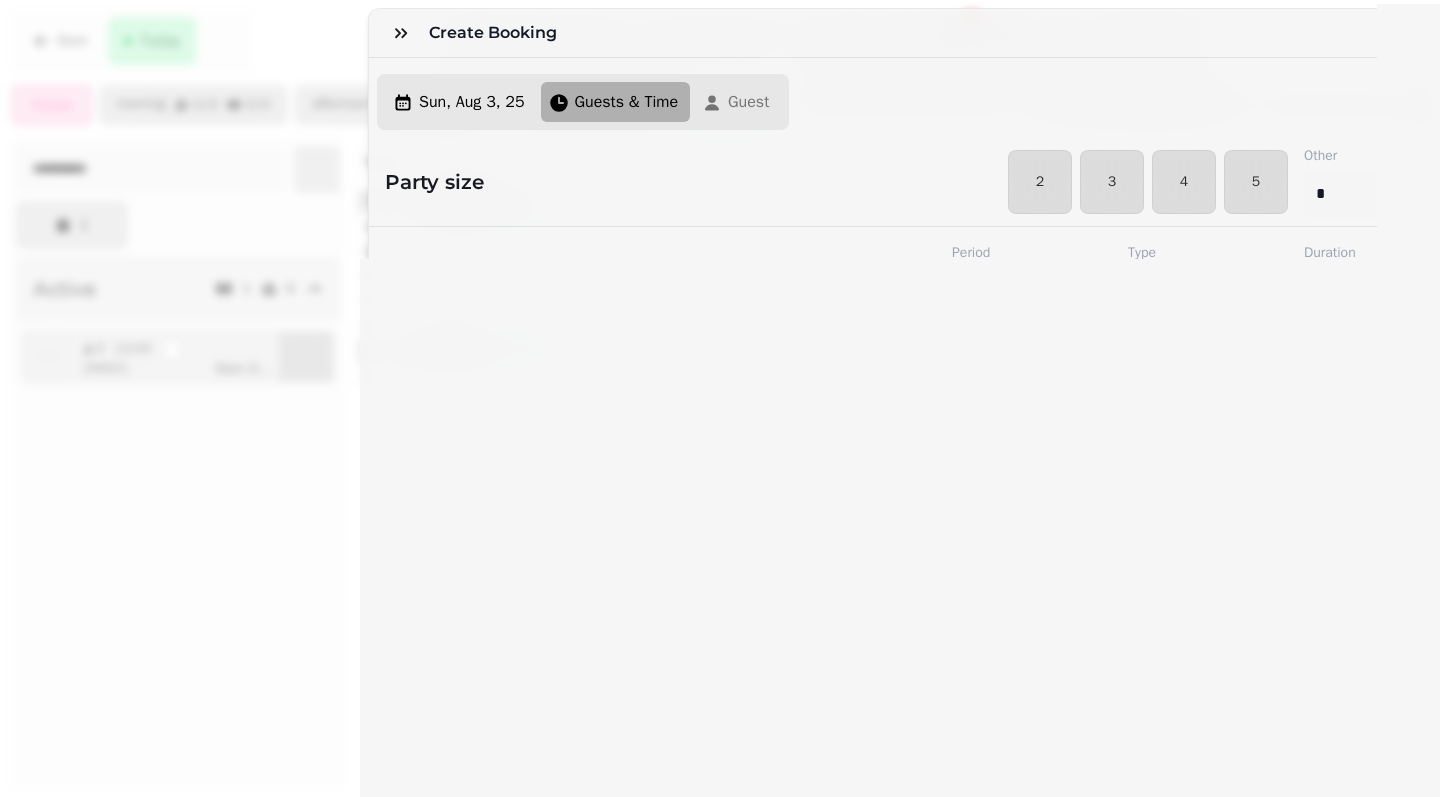 select on "****" 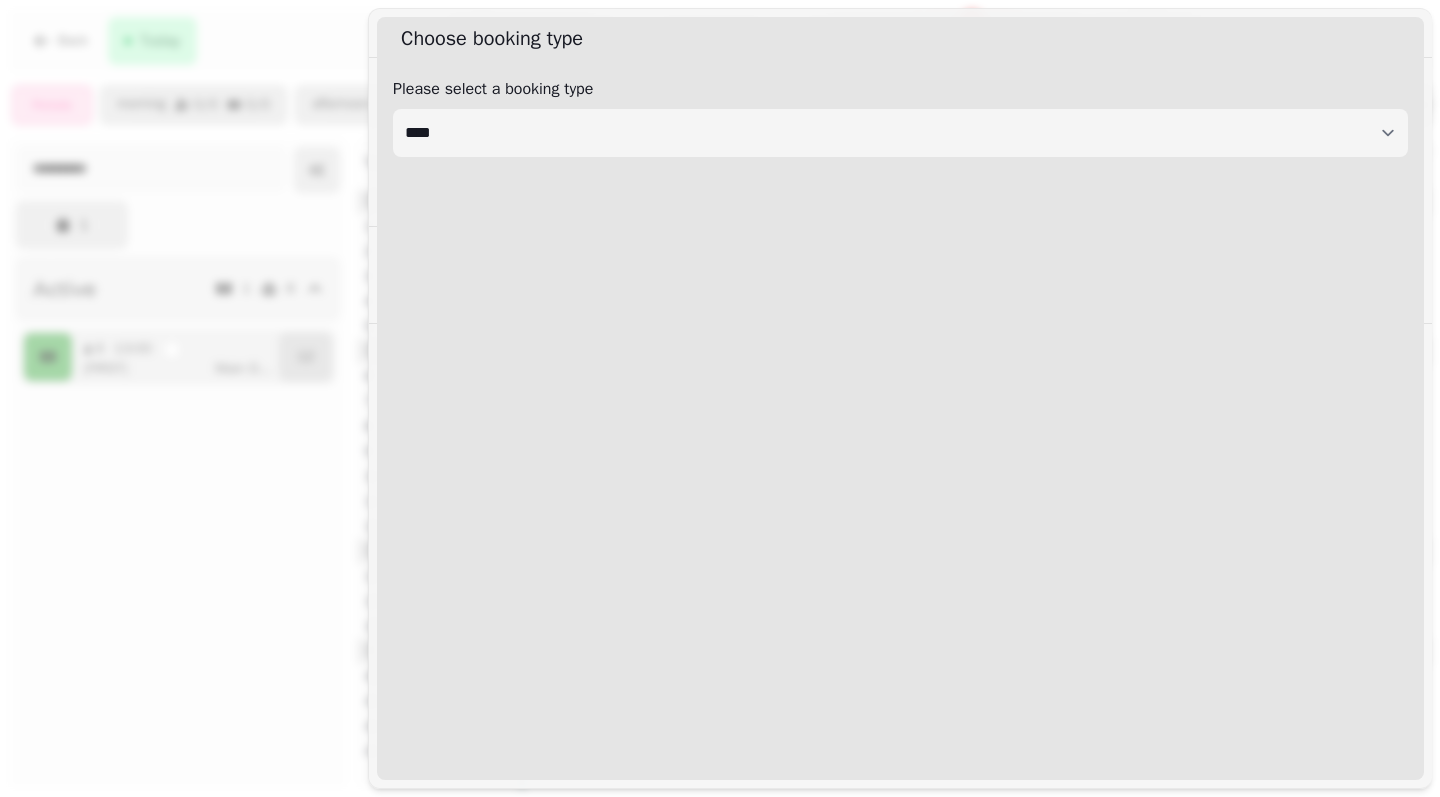 click on "**********" at bounding box center (900, 117) 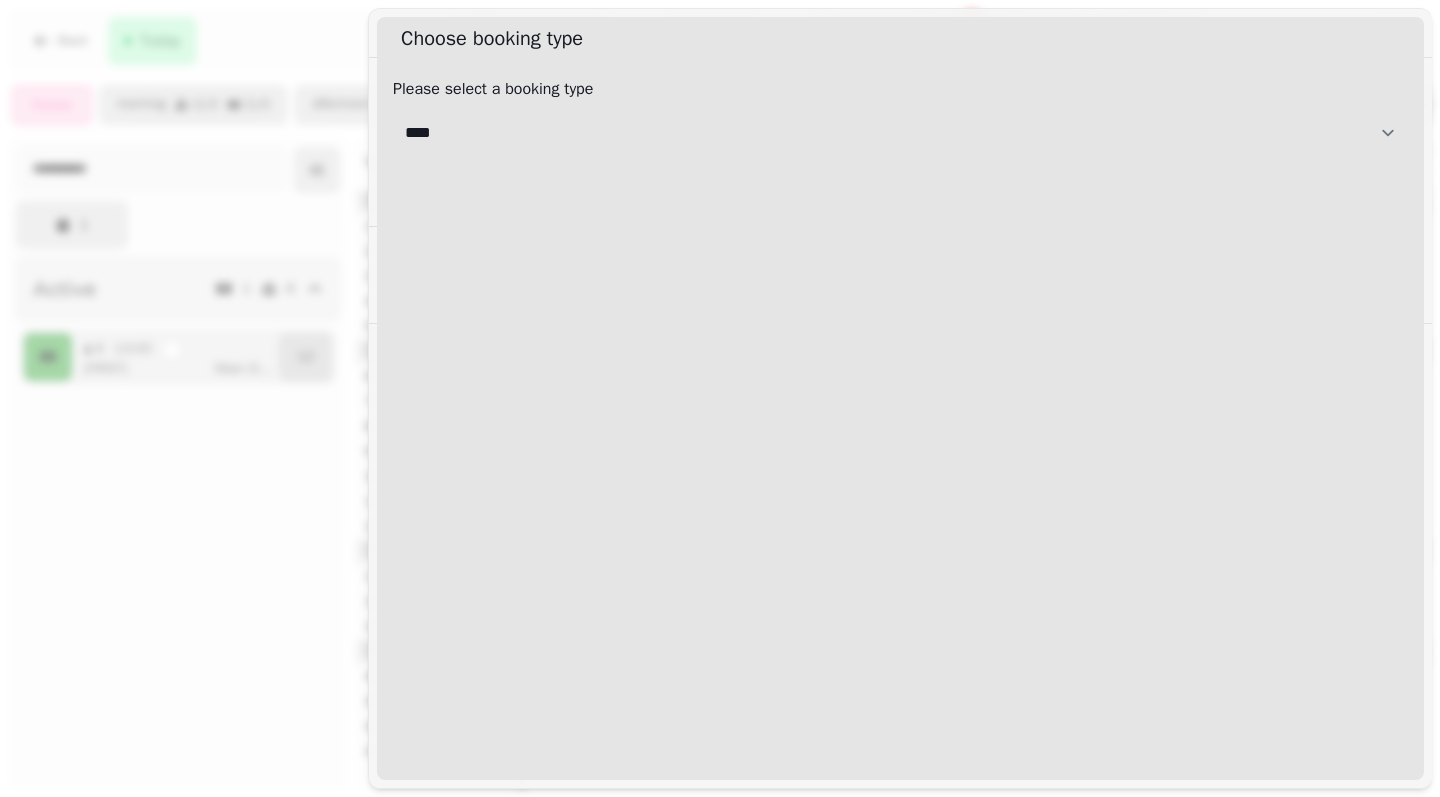 select on "**********" 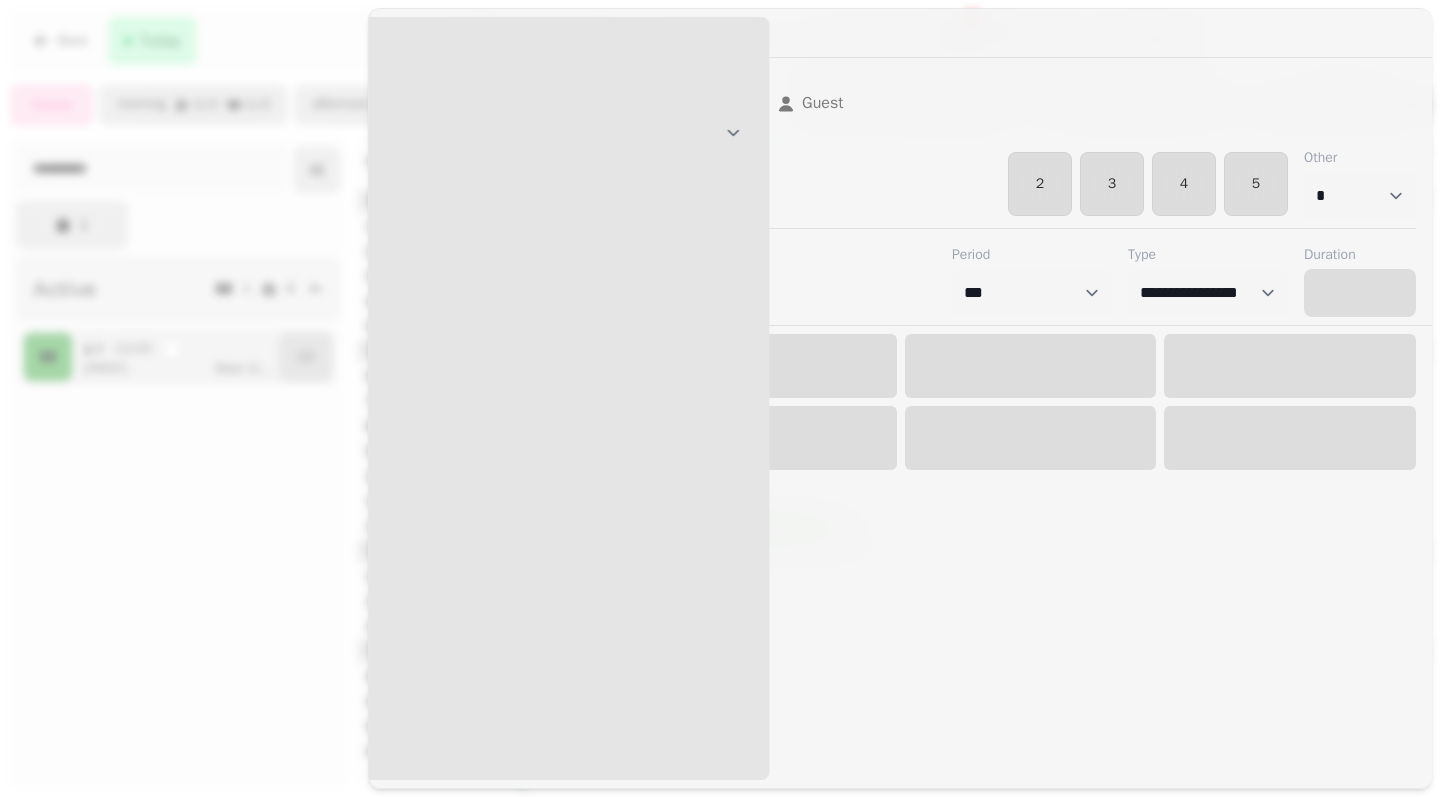 select on "****" 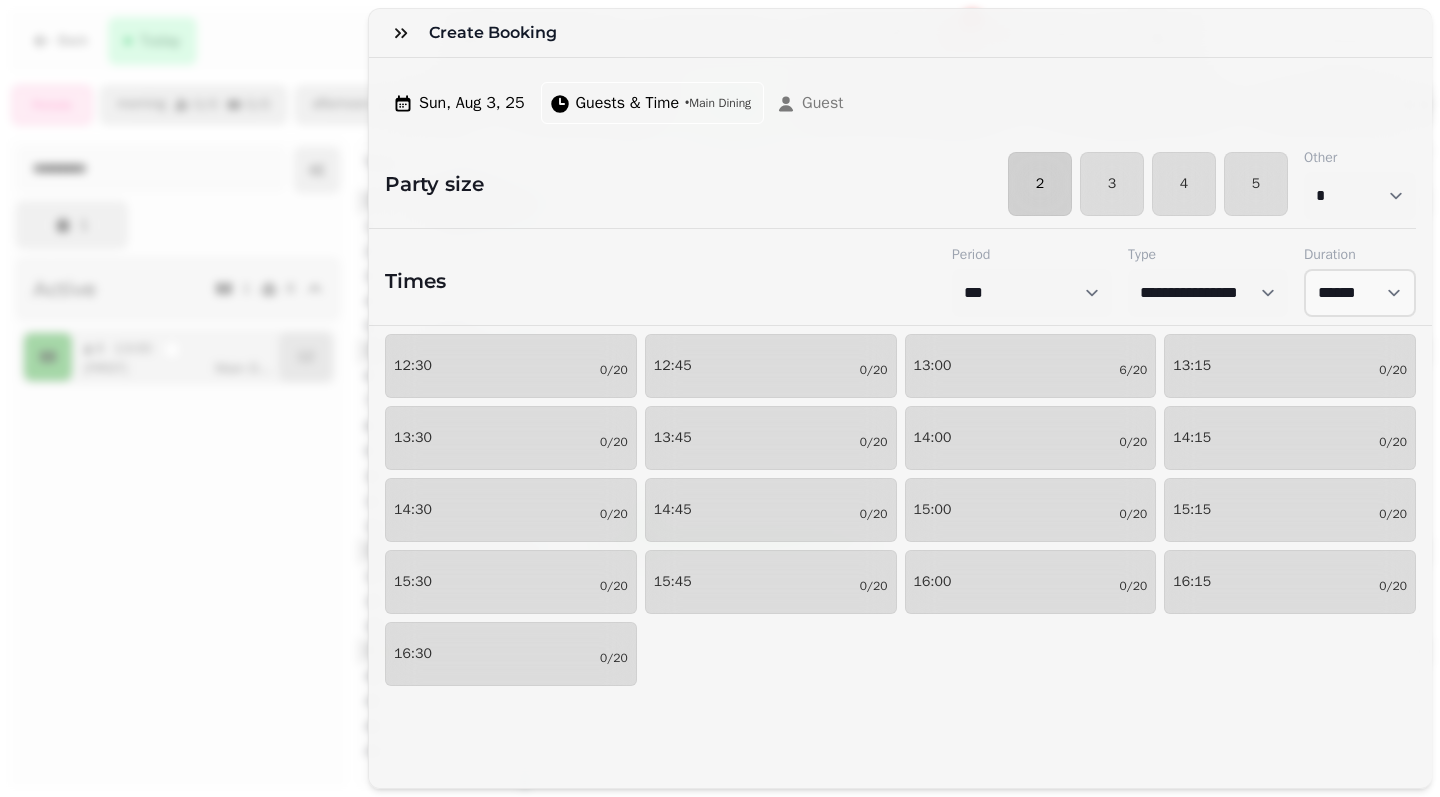 click on "2" at bounding box center [1040, 184] 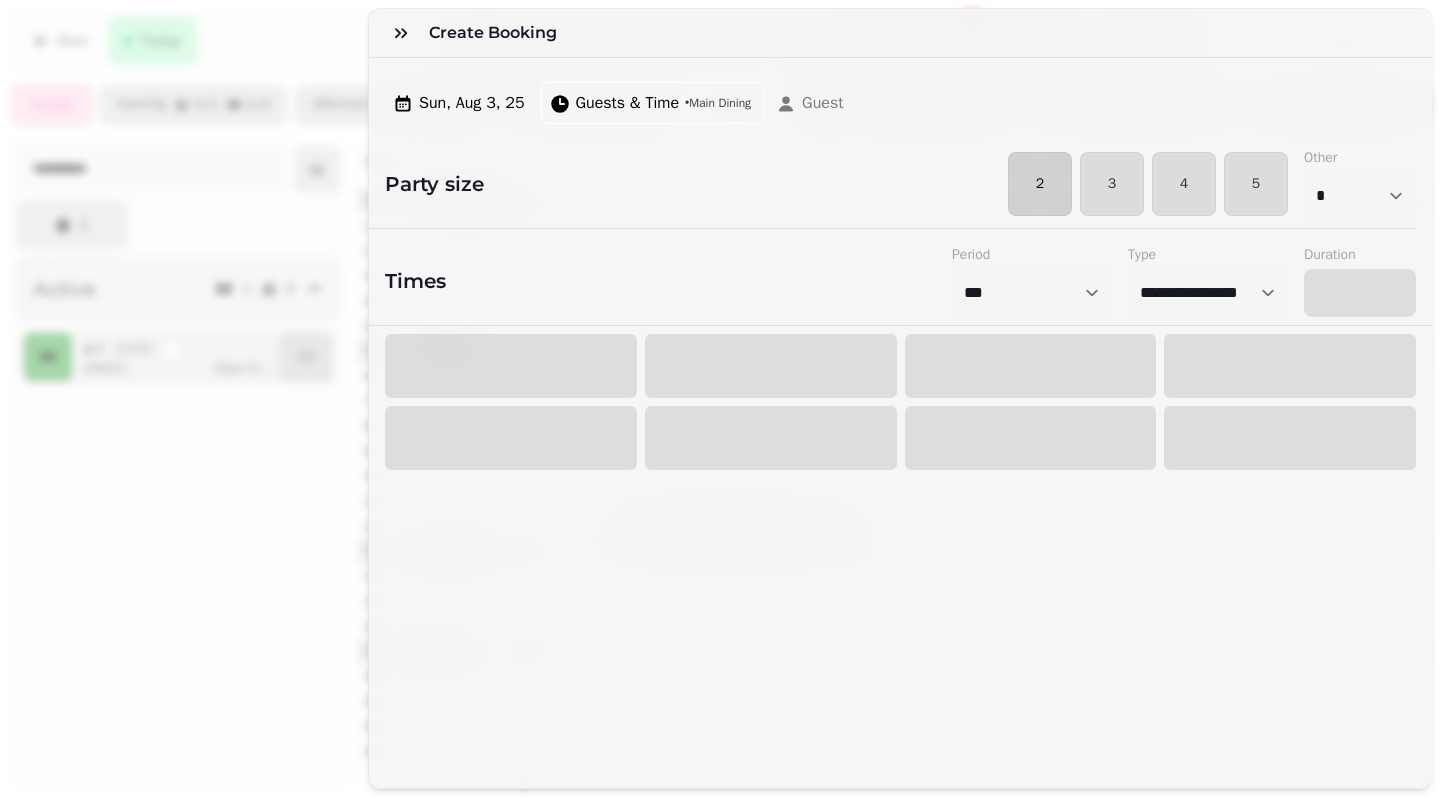select on "****" 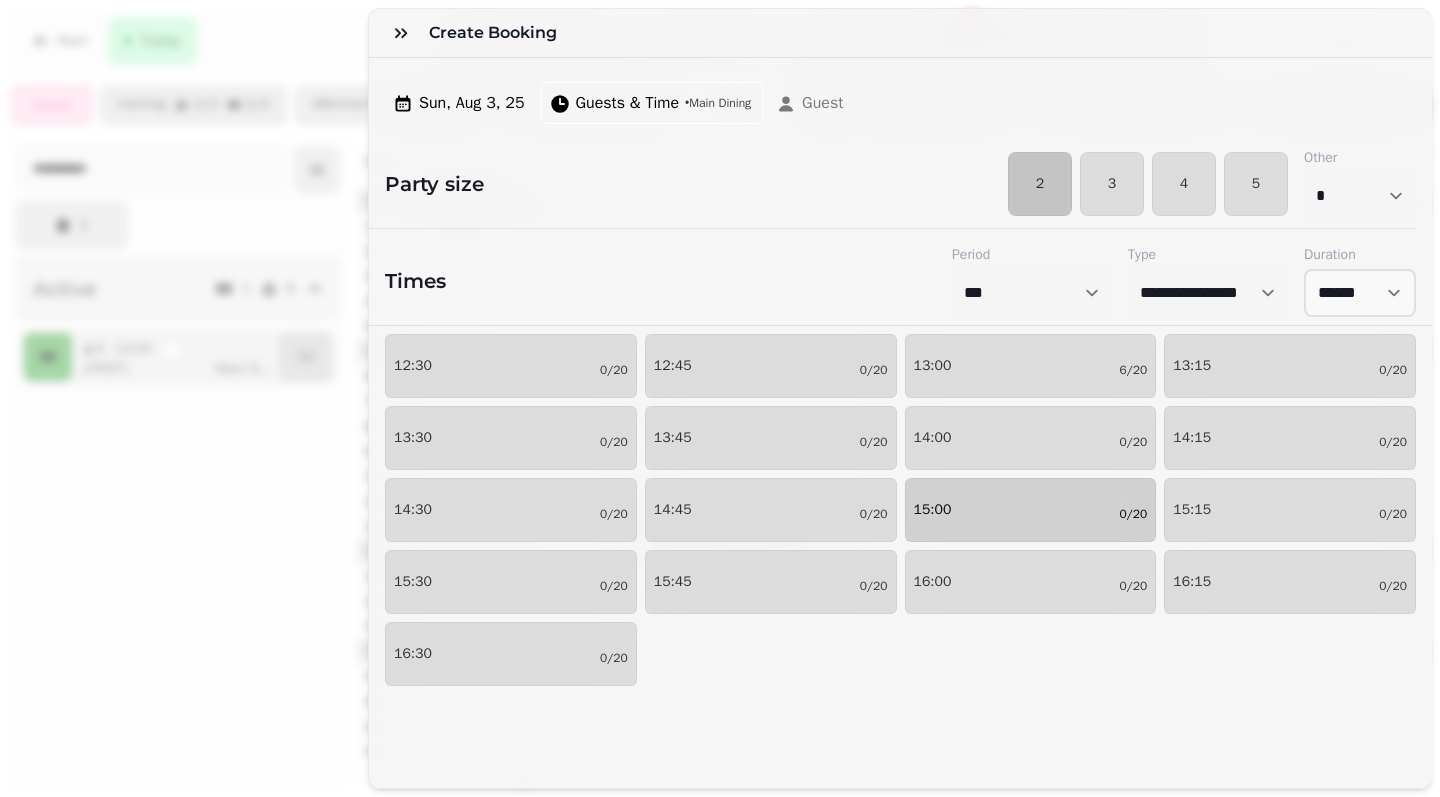 click on "15:00 0/20" at bounding box center (1031, 510) 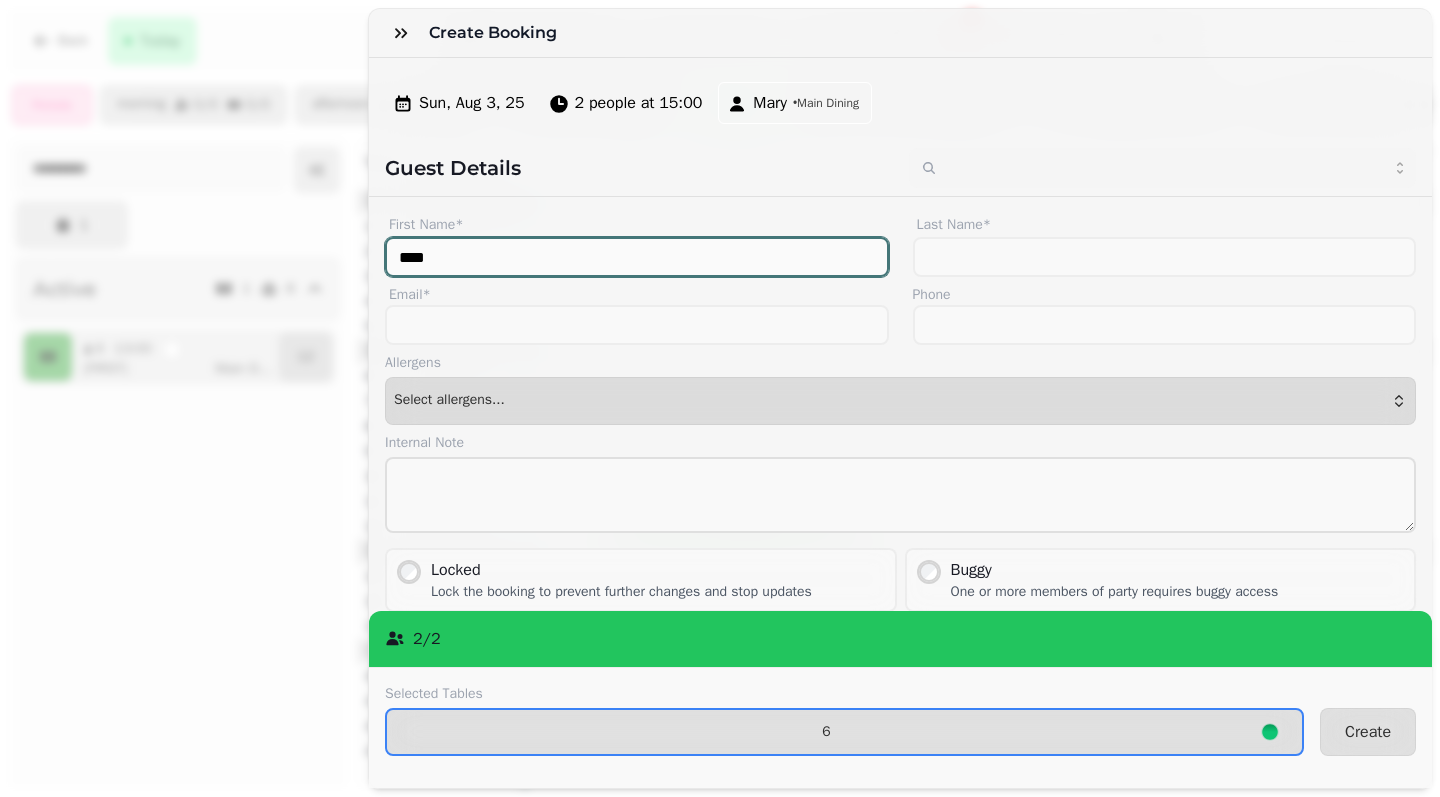 type on "****" 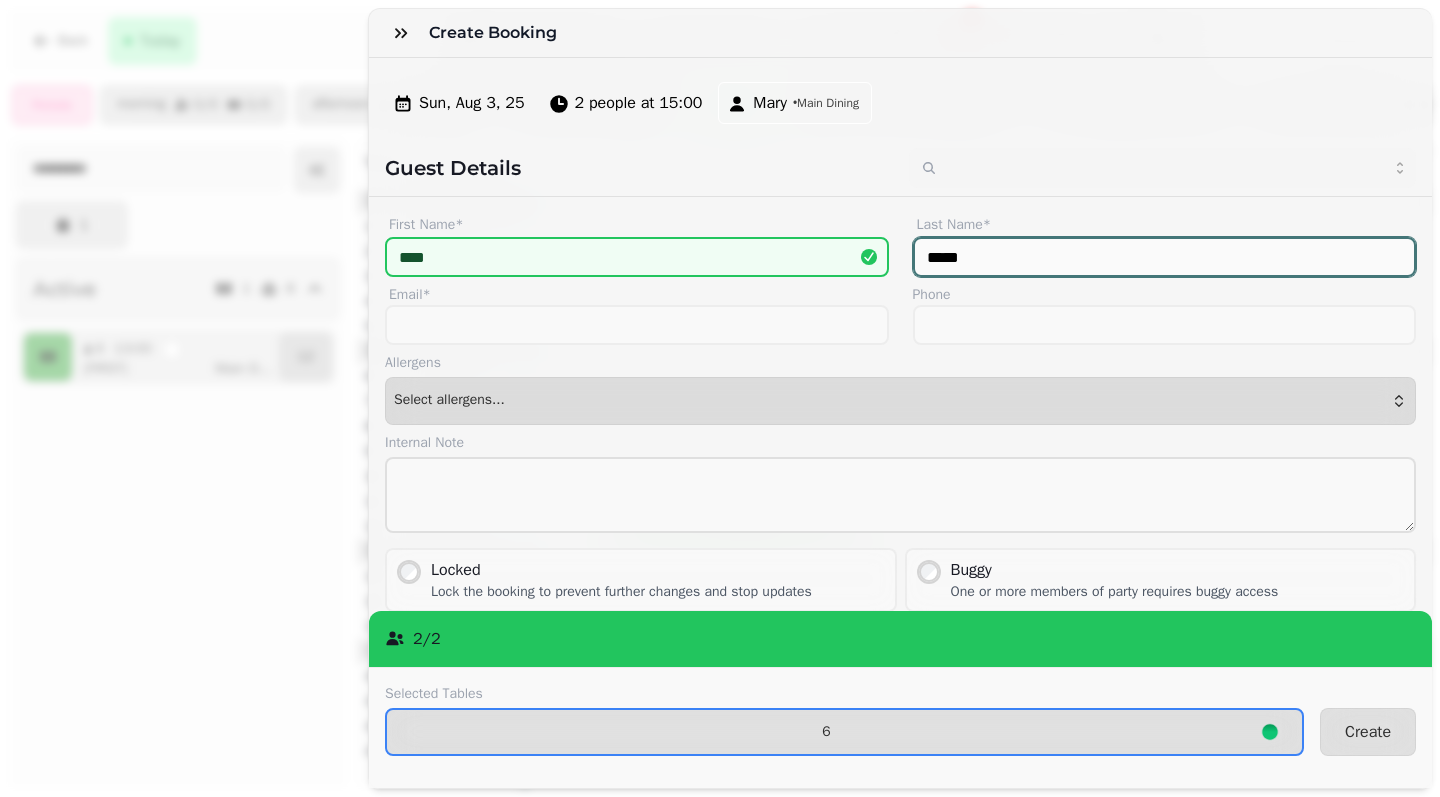 type on "*****" 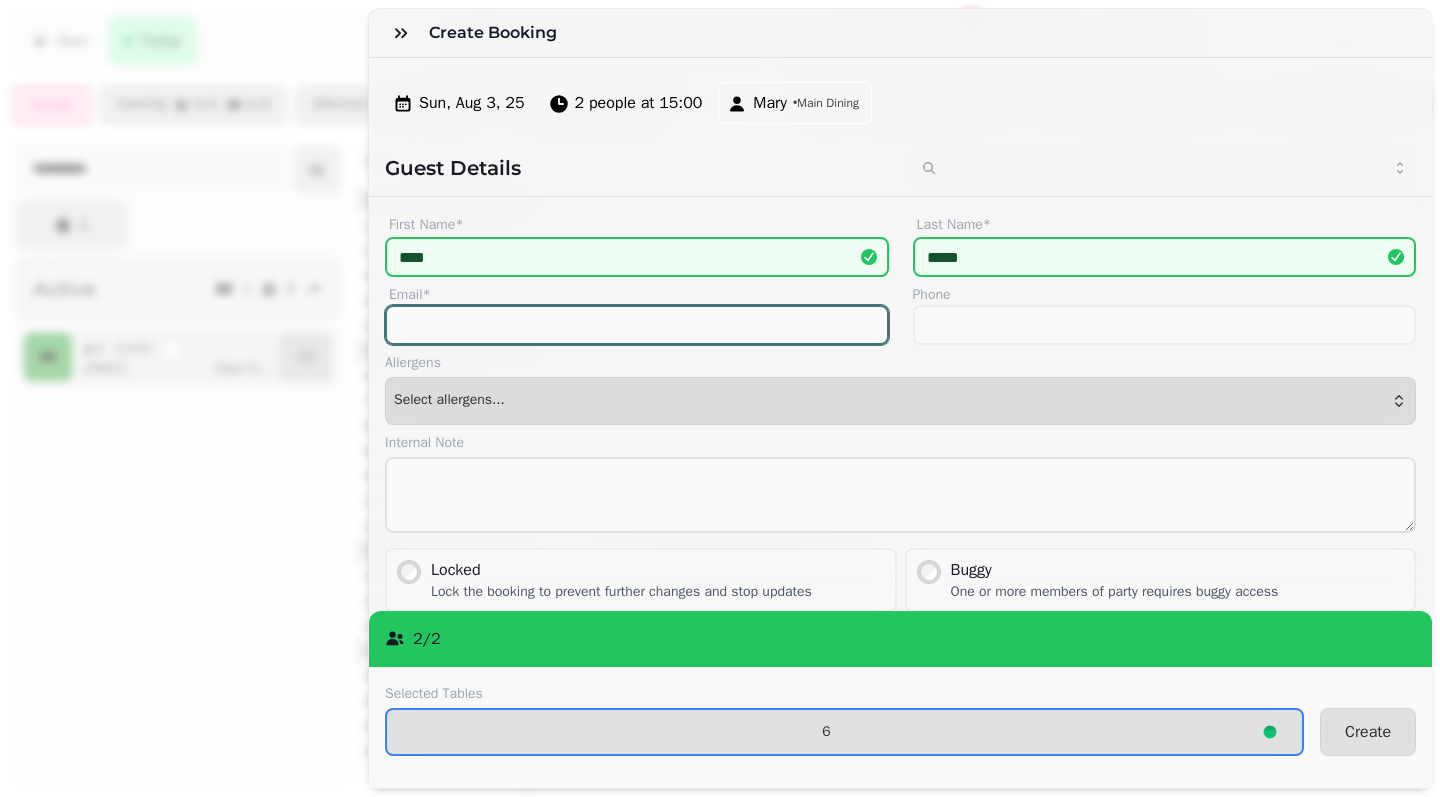 click on "Email*" at bounding box center (637, 325) 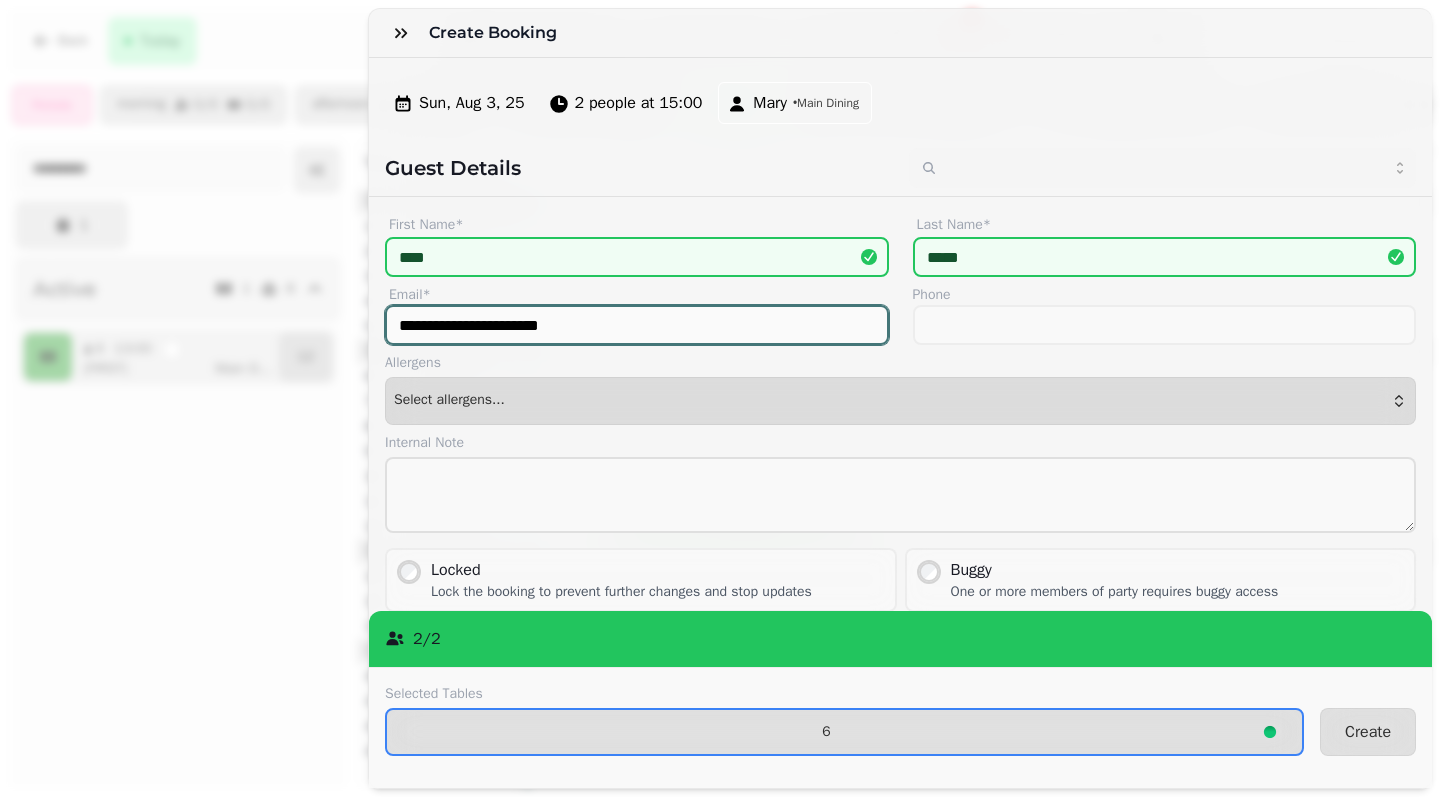 type on "**********" 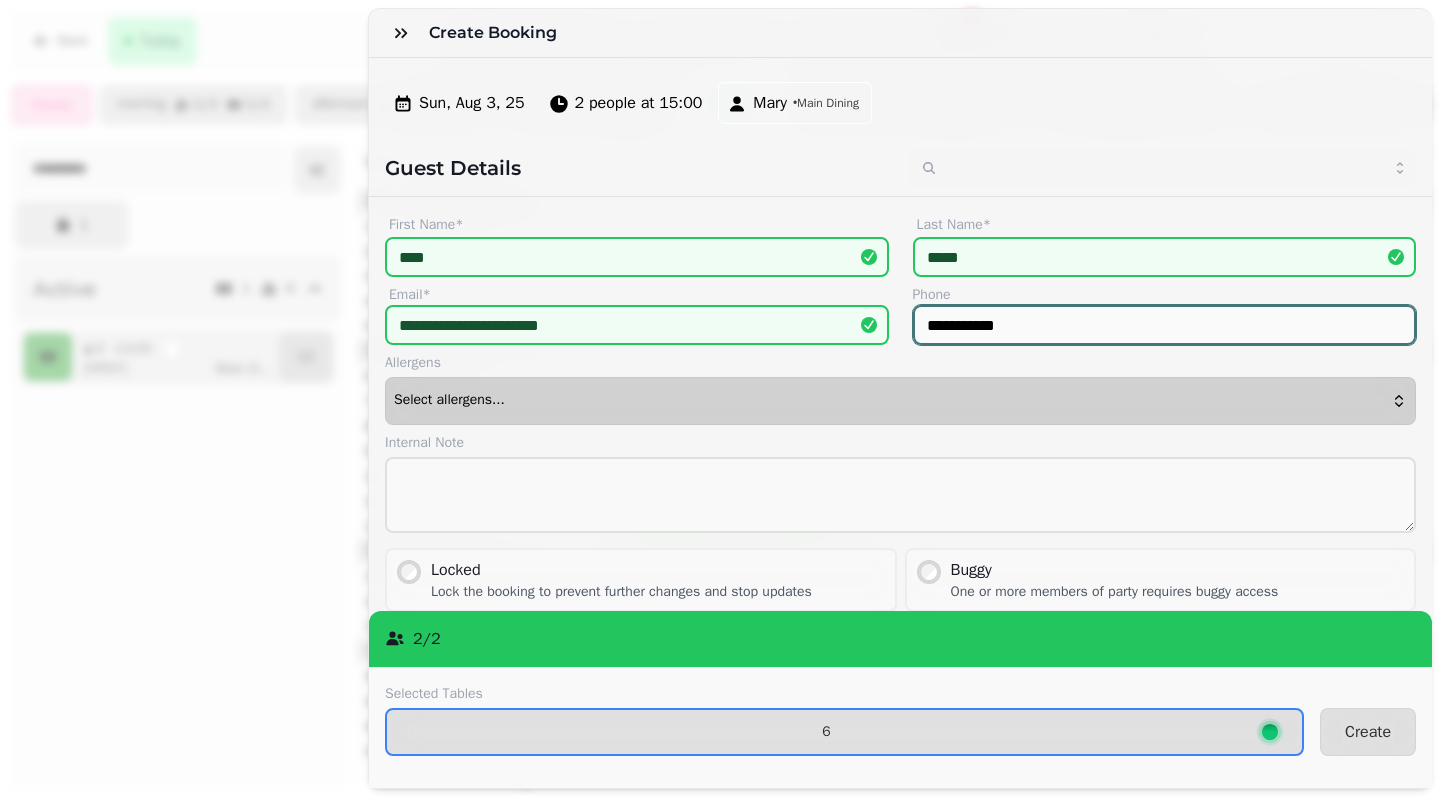 type on "**********" 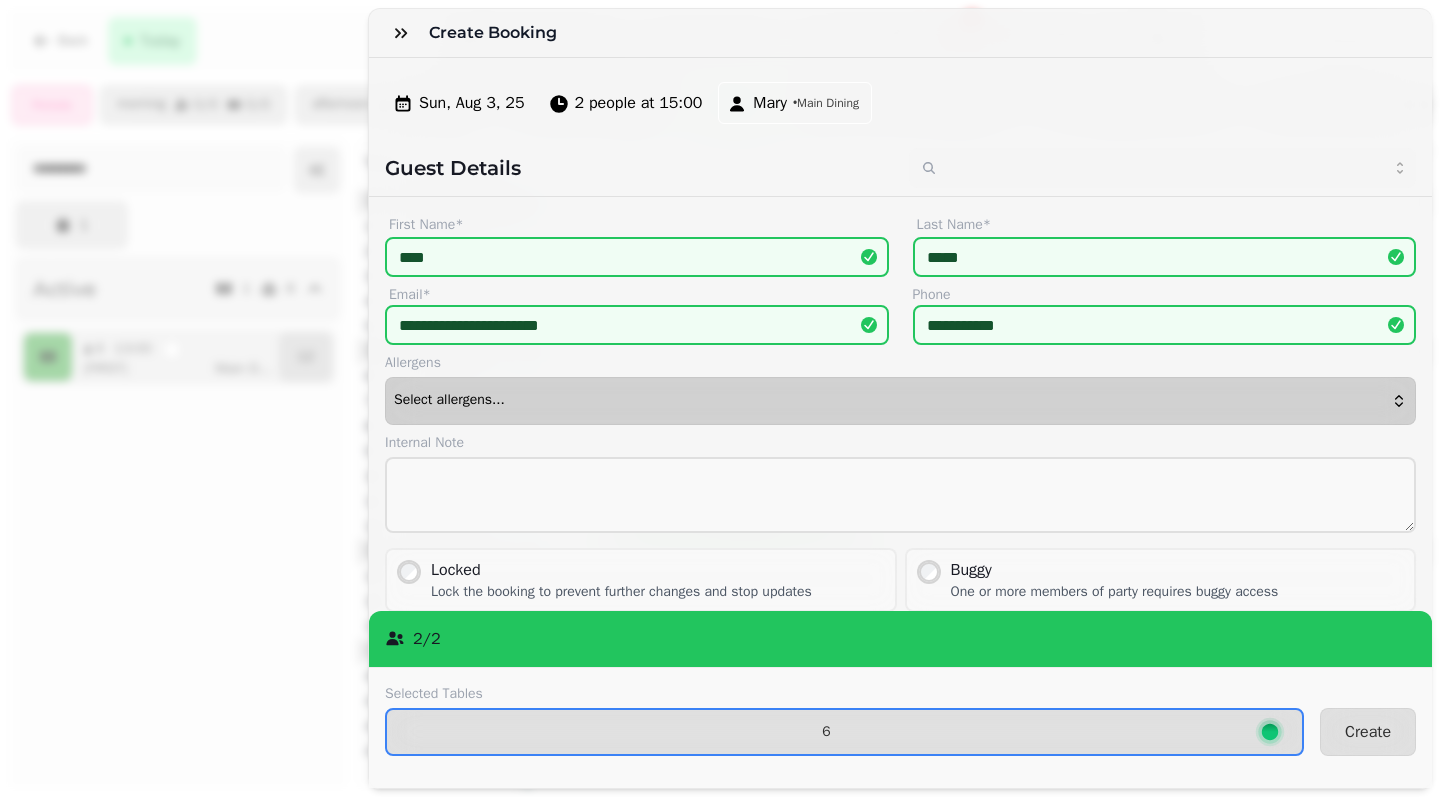 click on "Select allergens..." at bounding box center [900, 401] 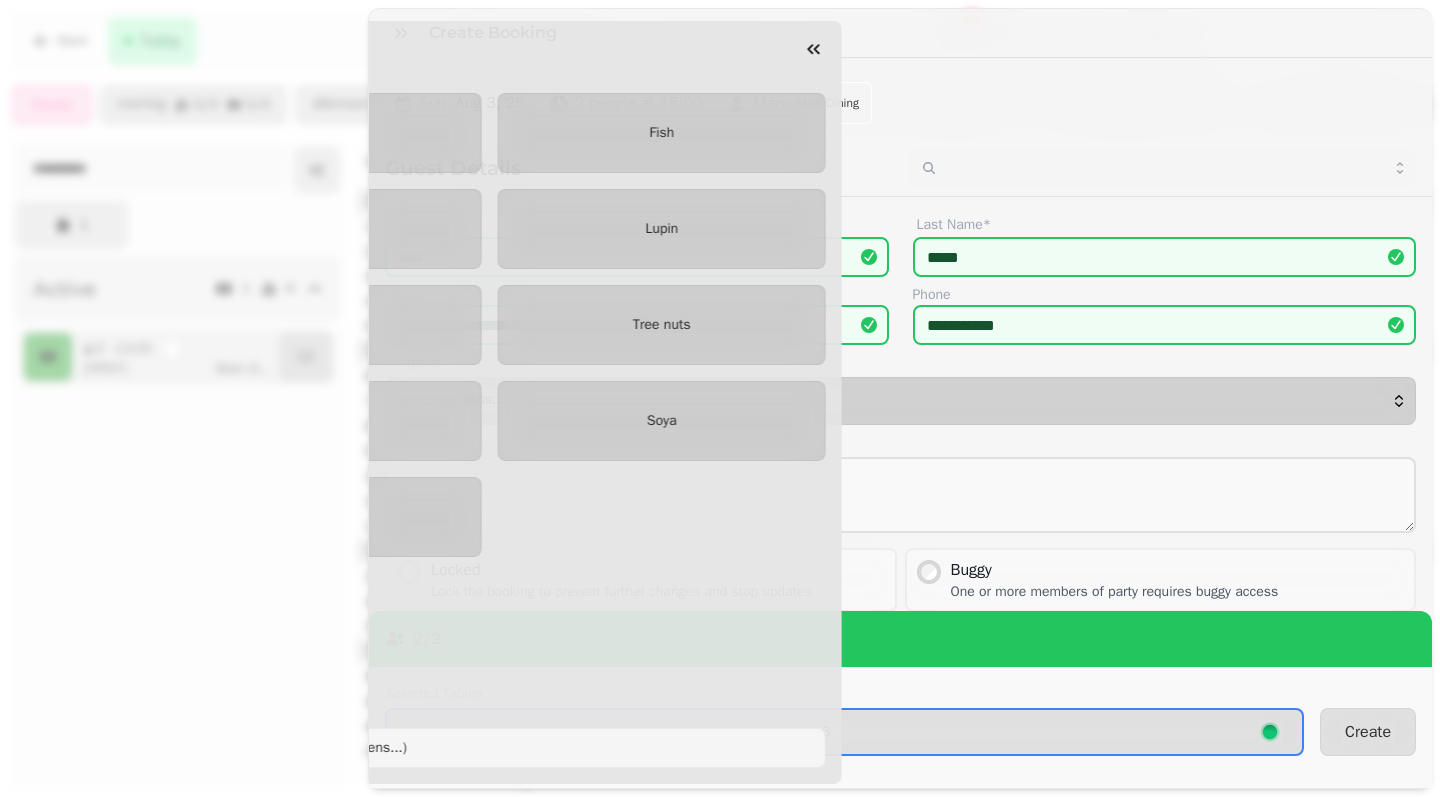 click on "Milk Eggs Fish Molluscs Crustaceans Lupin Gluten Nuts Tree nuts Sesame Celery Soya Sulphur dioxide Mustard" at bounding box center (318, 325) 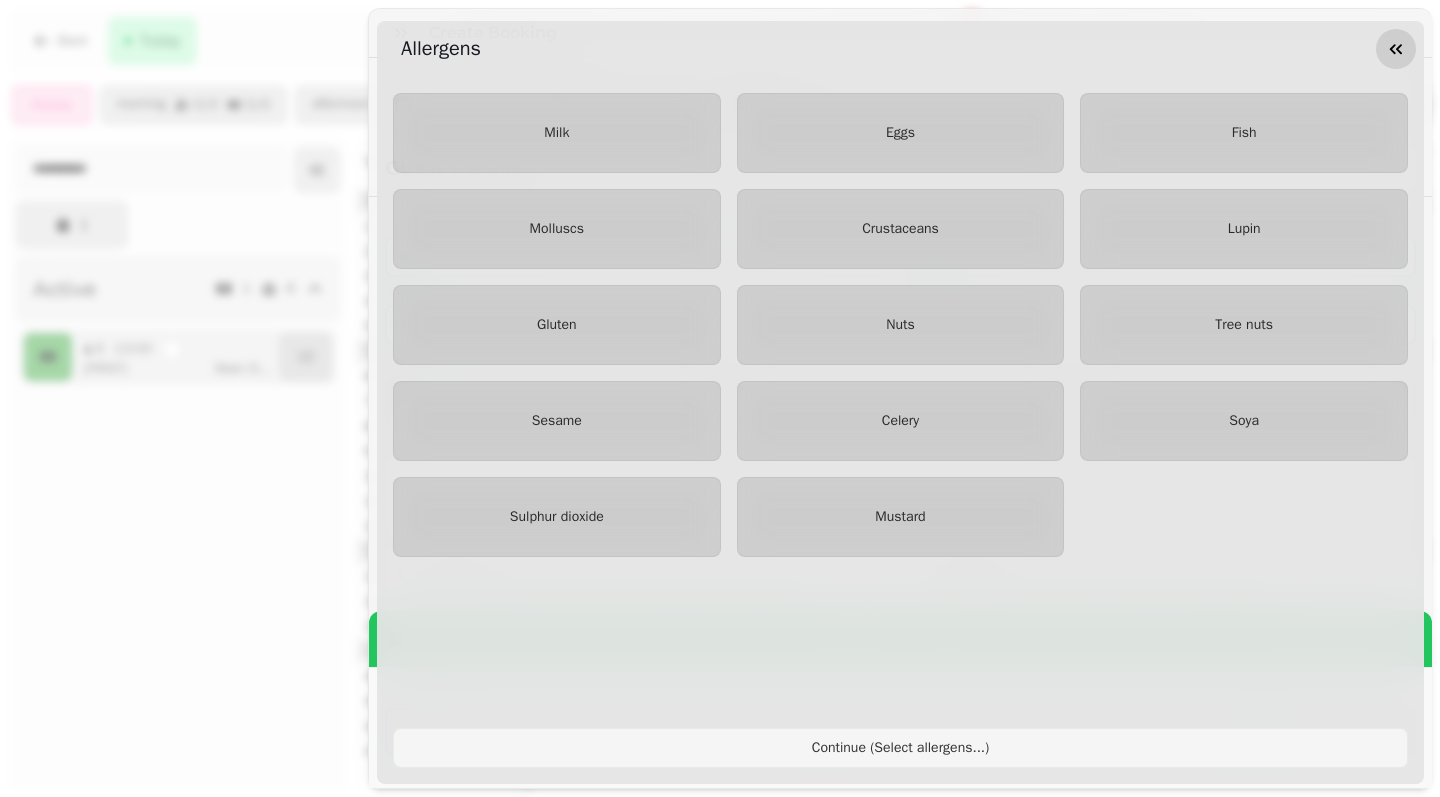click 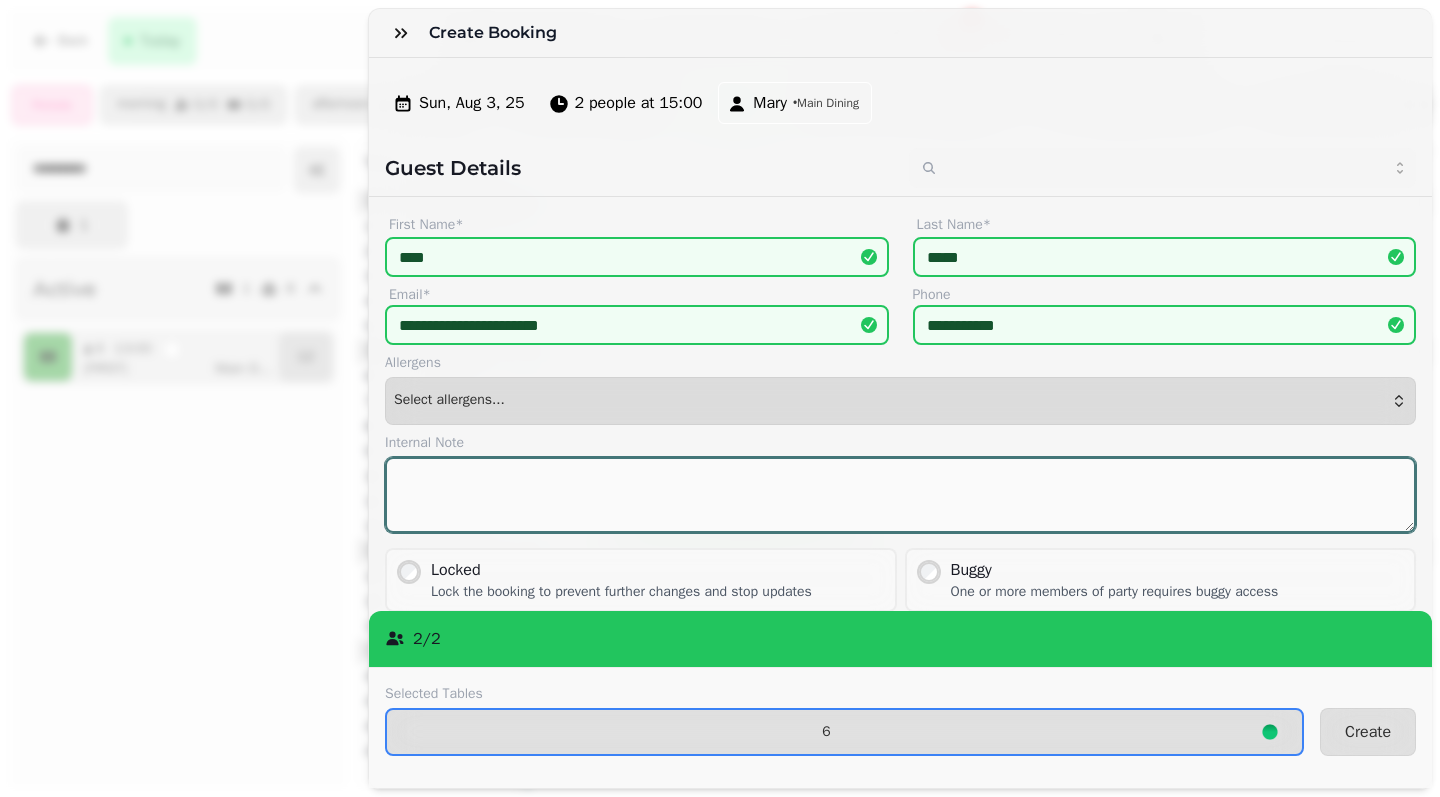 click at bounding box center (900, 495) 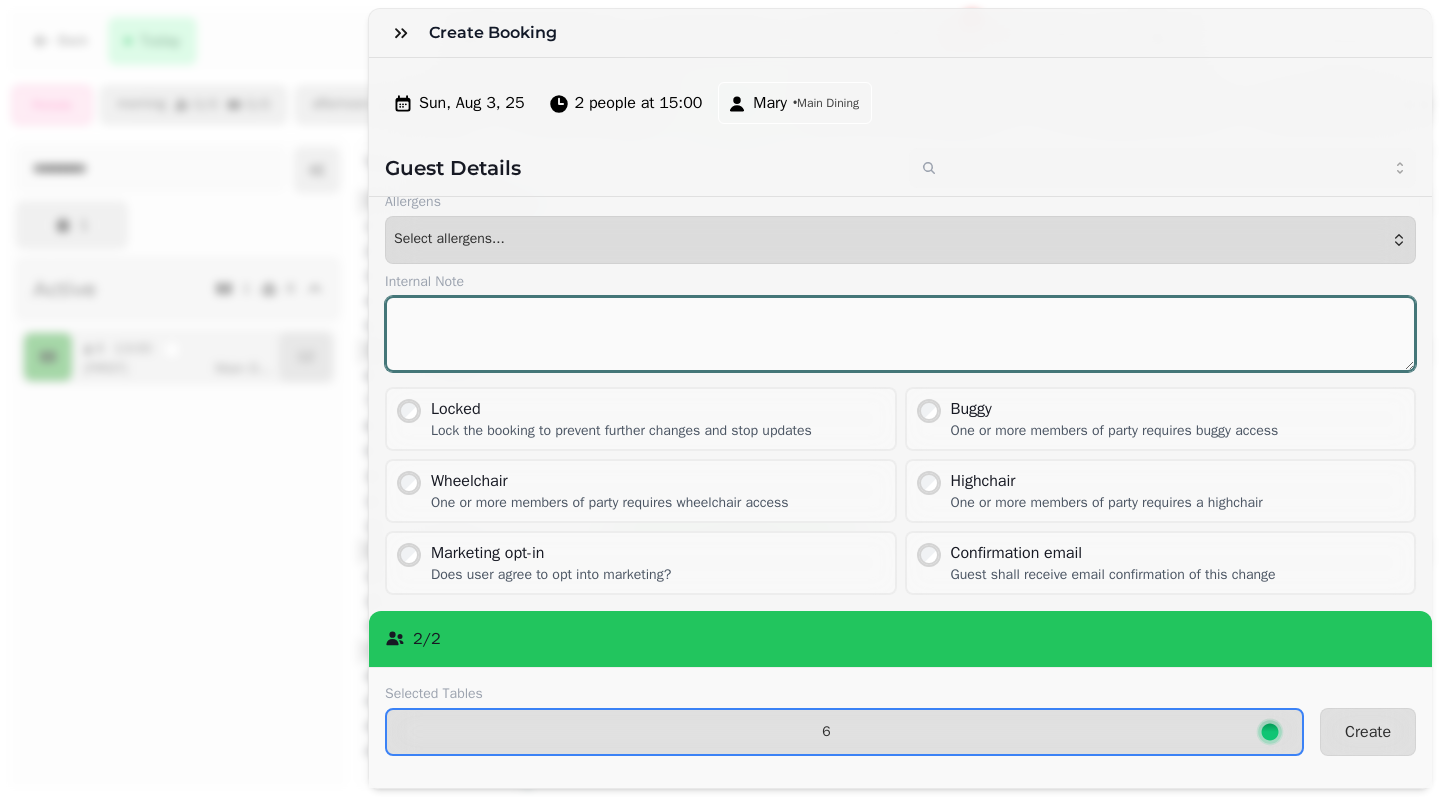 scroll, scrollTop: 160, scrollLeft: 0, axis: vertical 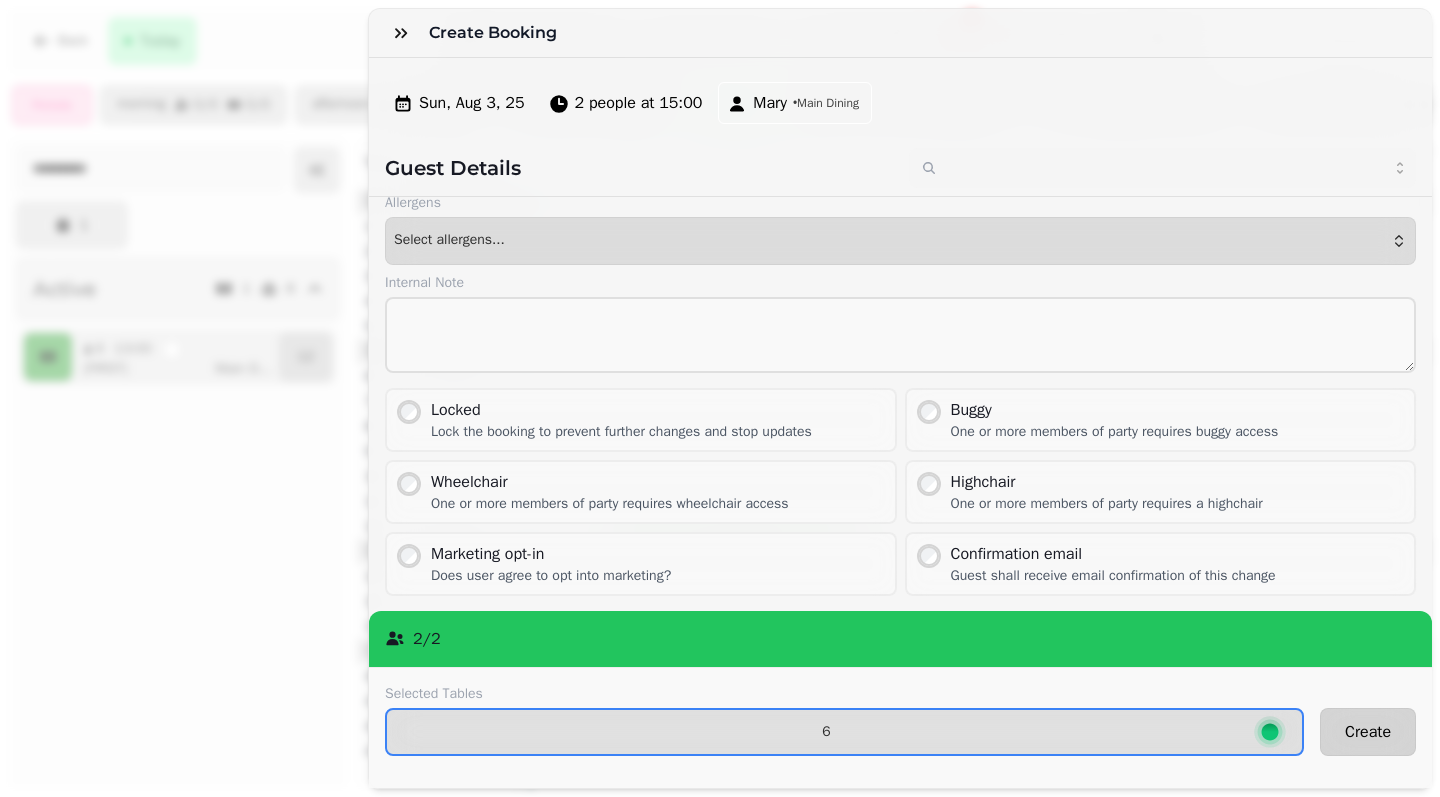 click on "Create" at bounding box center [1368, 732] 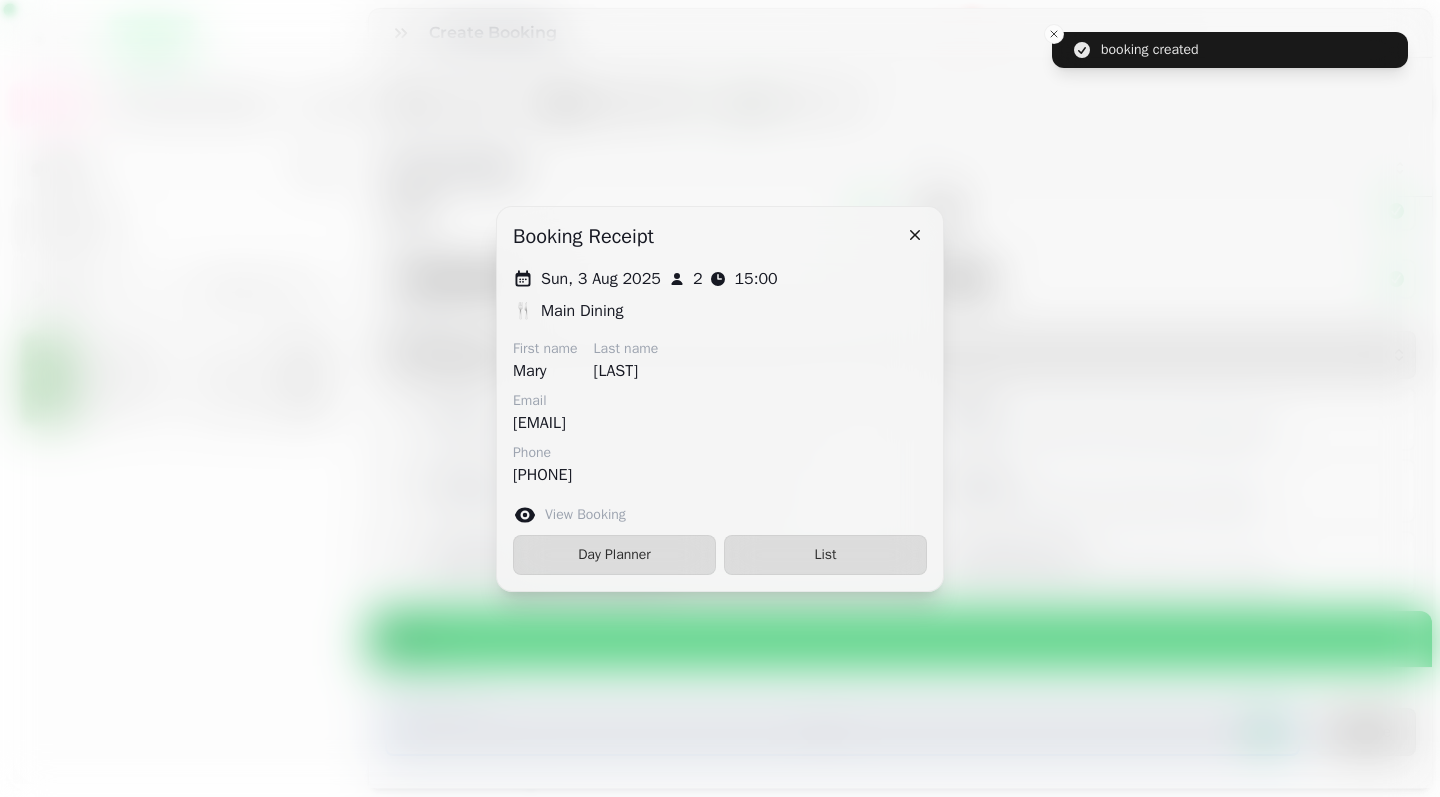 scroll, scrollTop: 46, scrollLeft: 0, axis: vertical 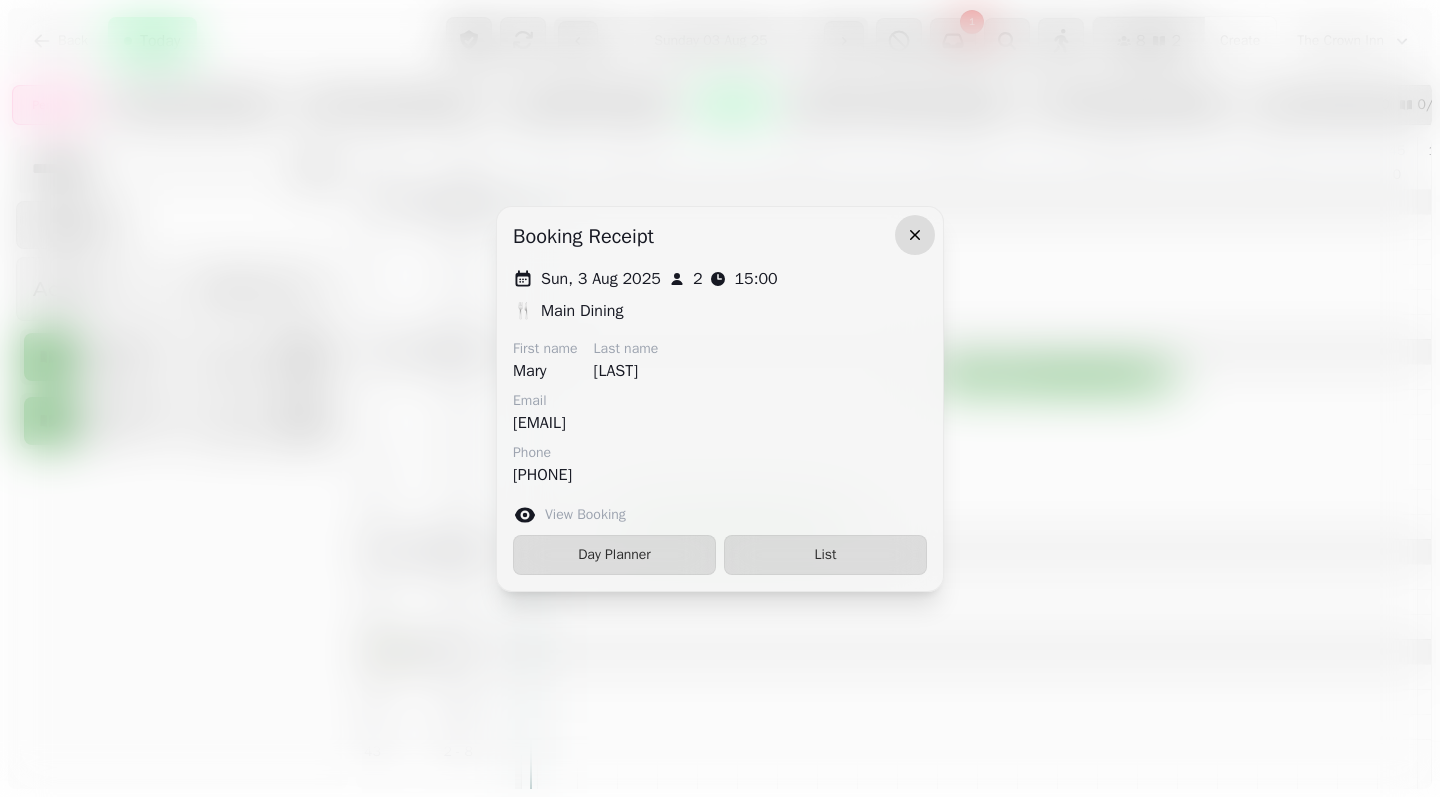 click 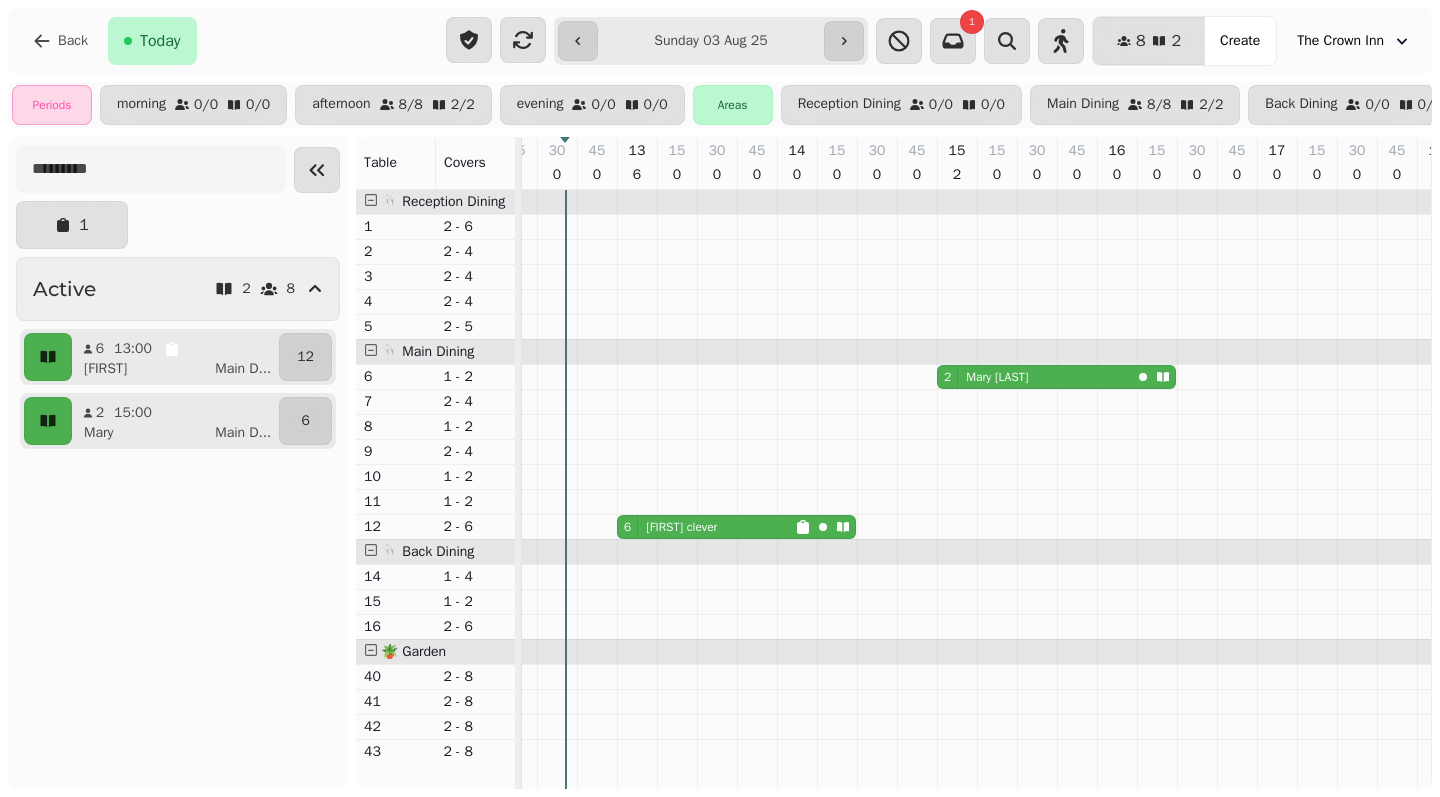 click on "6 [FIRST]   [LAST]" at bounding box center [706, 527] 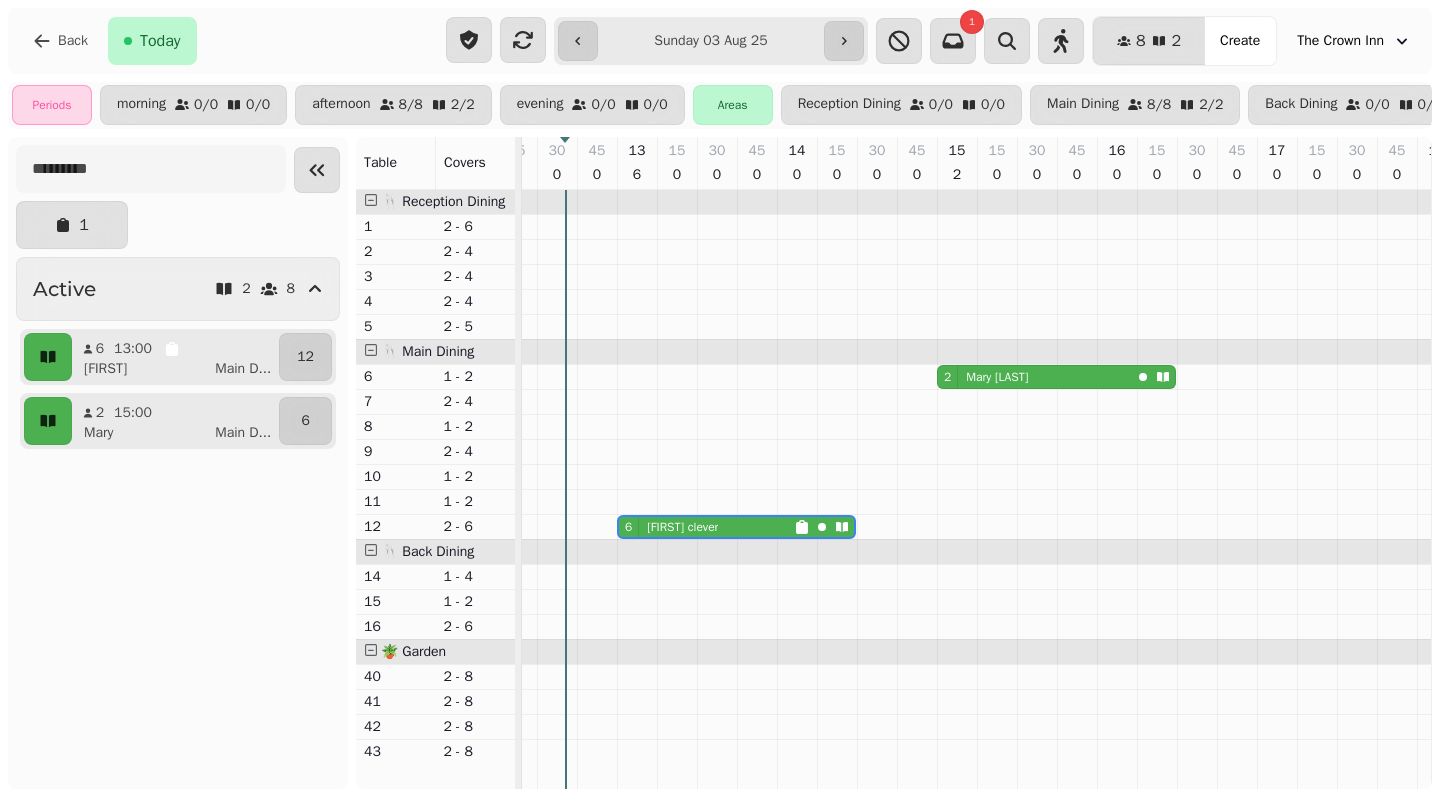 scroll, scrollTop: 0, scrollLeft: 131, axis: horizontal 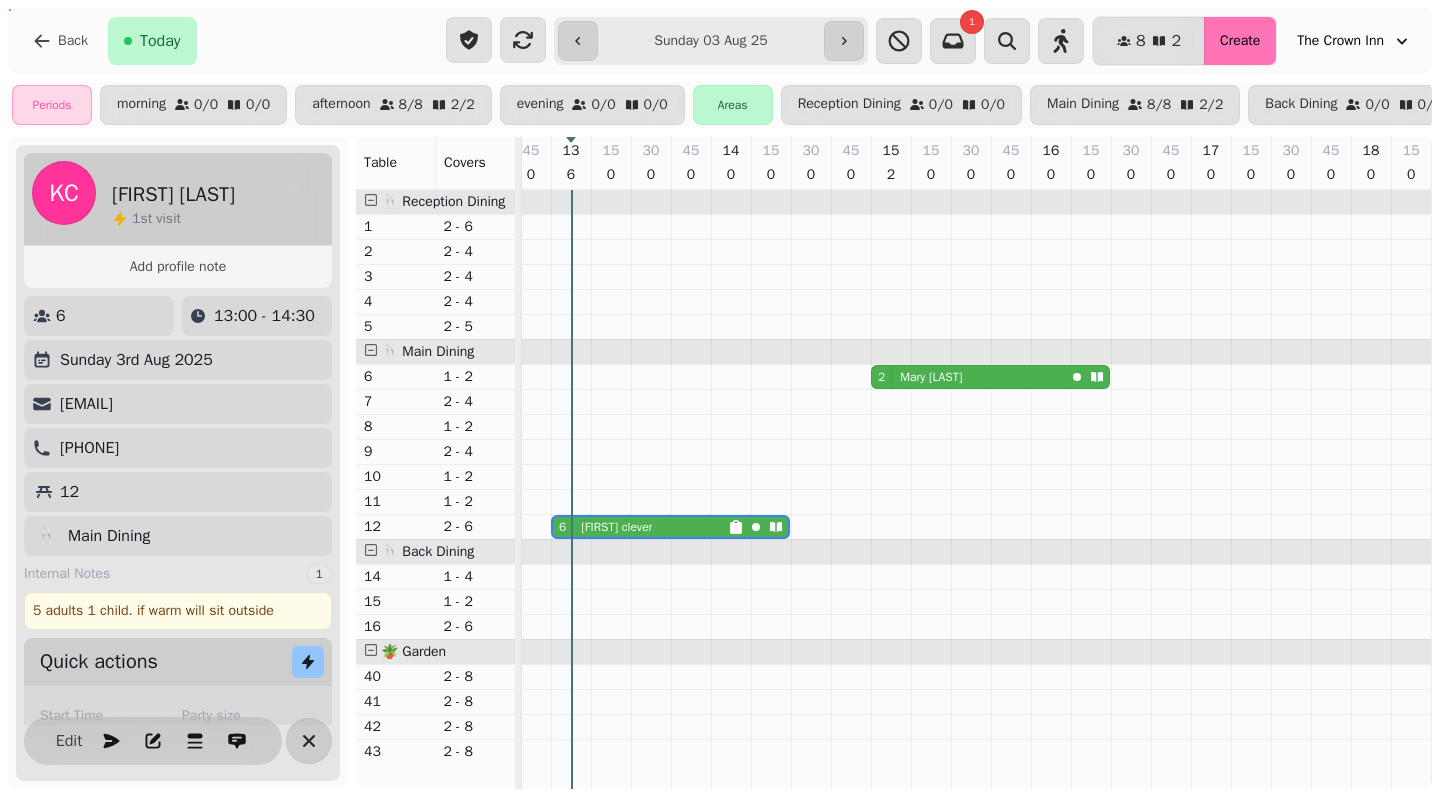 click on "Create" at bounding box center [1240, 41] 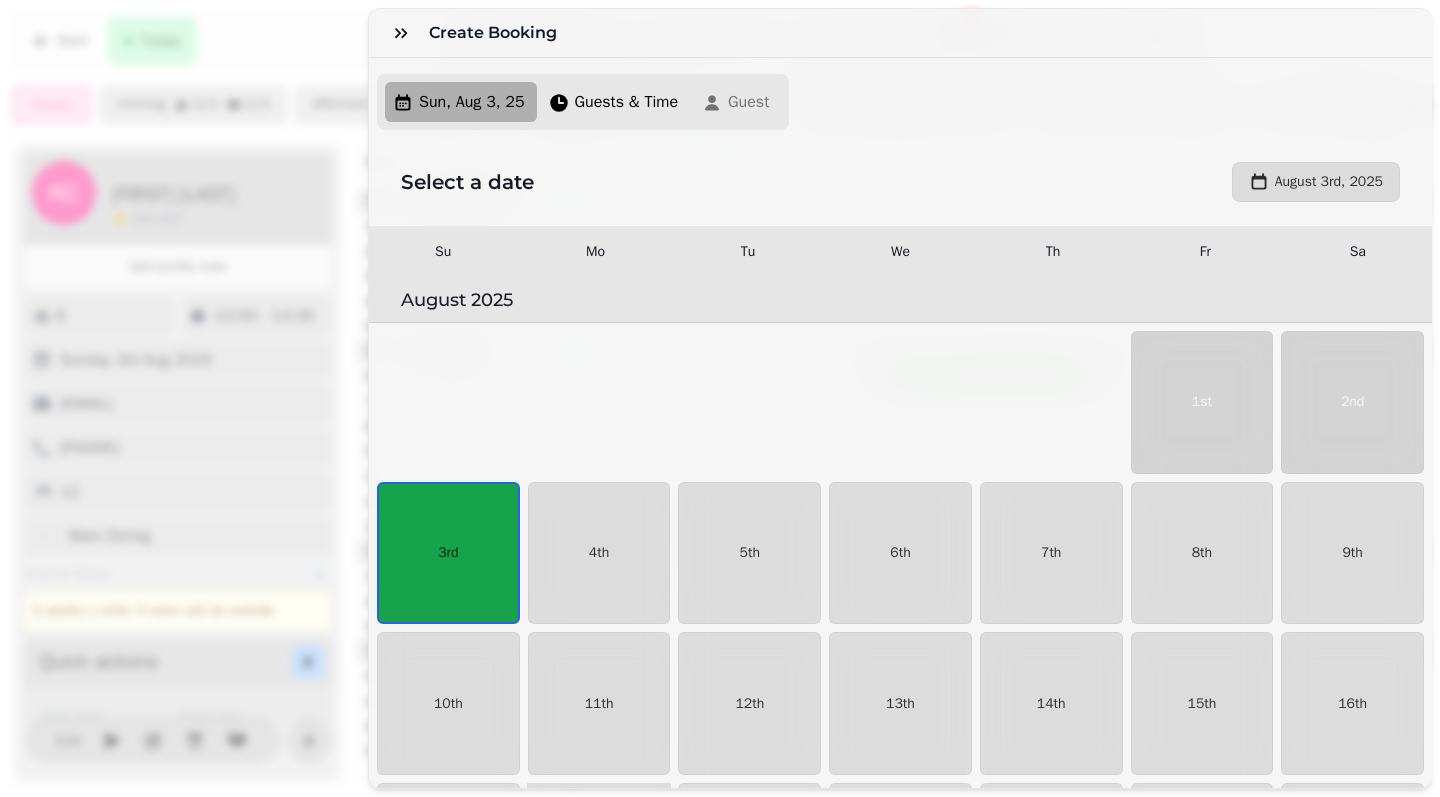 scroll, scrollTop: 47, scrollLeft: 0, axis: vertical 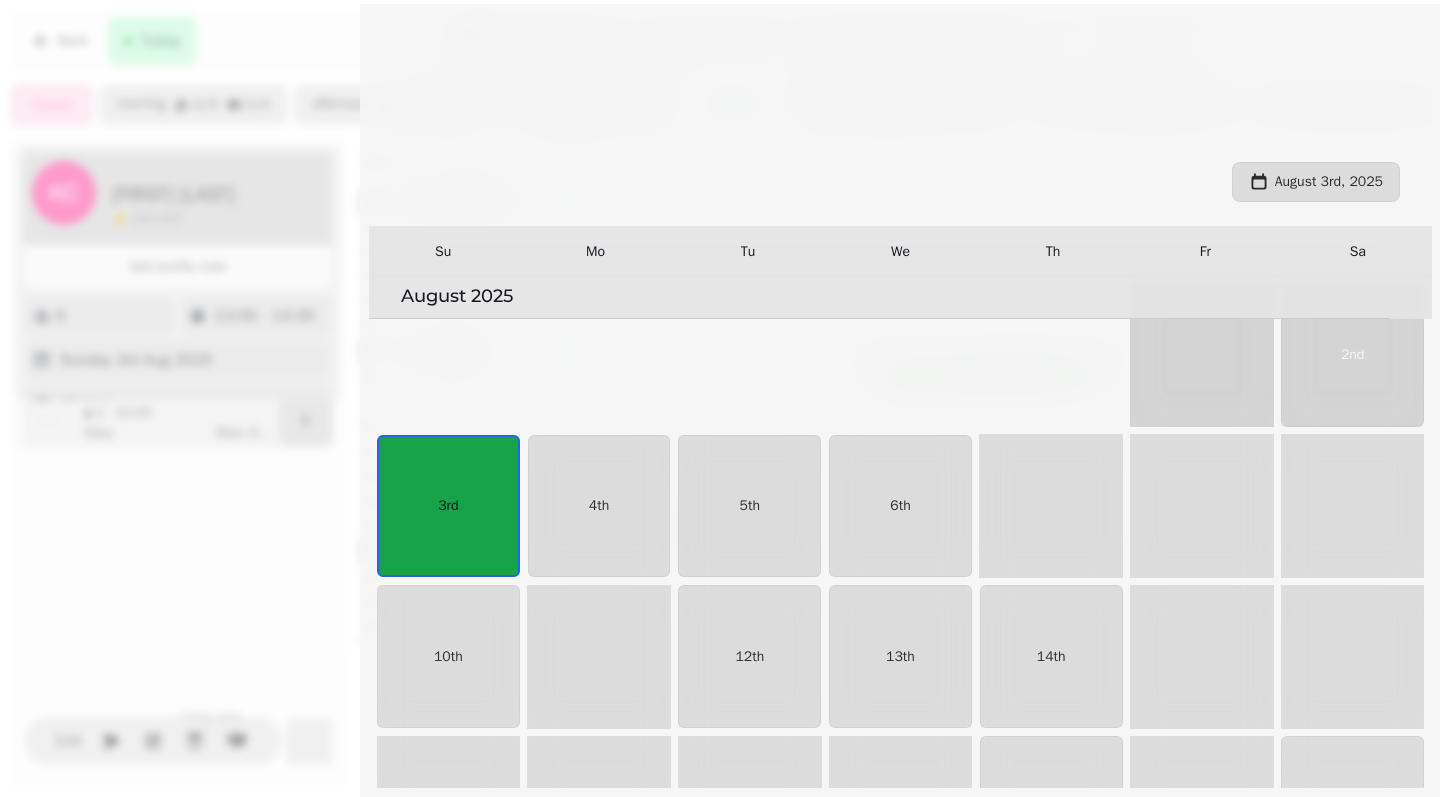 click on "Guests & Time" at bounding box center (627, 102) 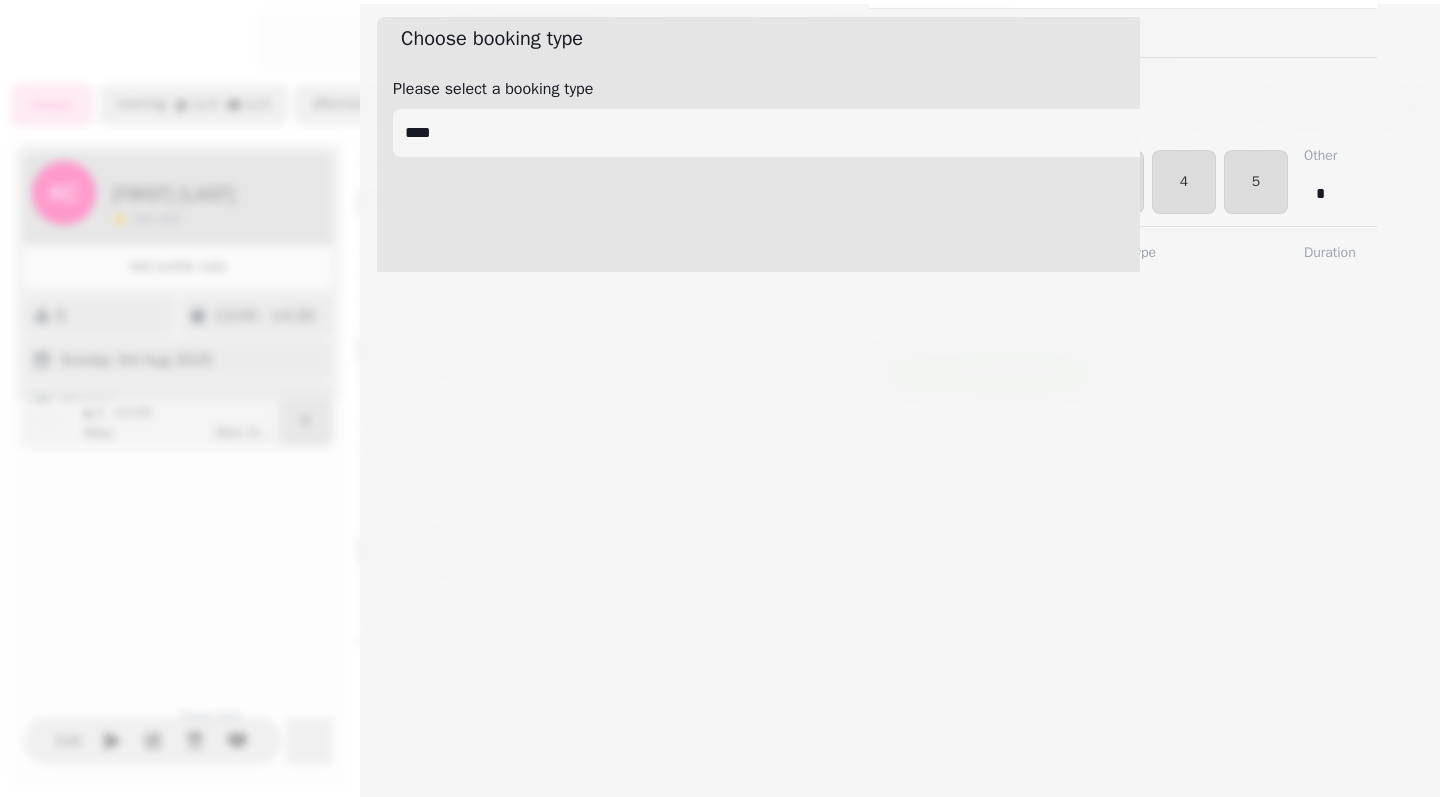 select on "****" 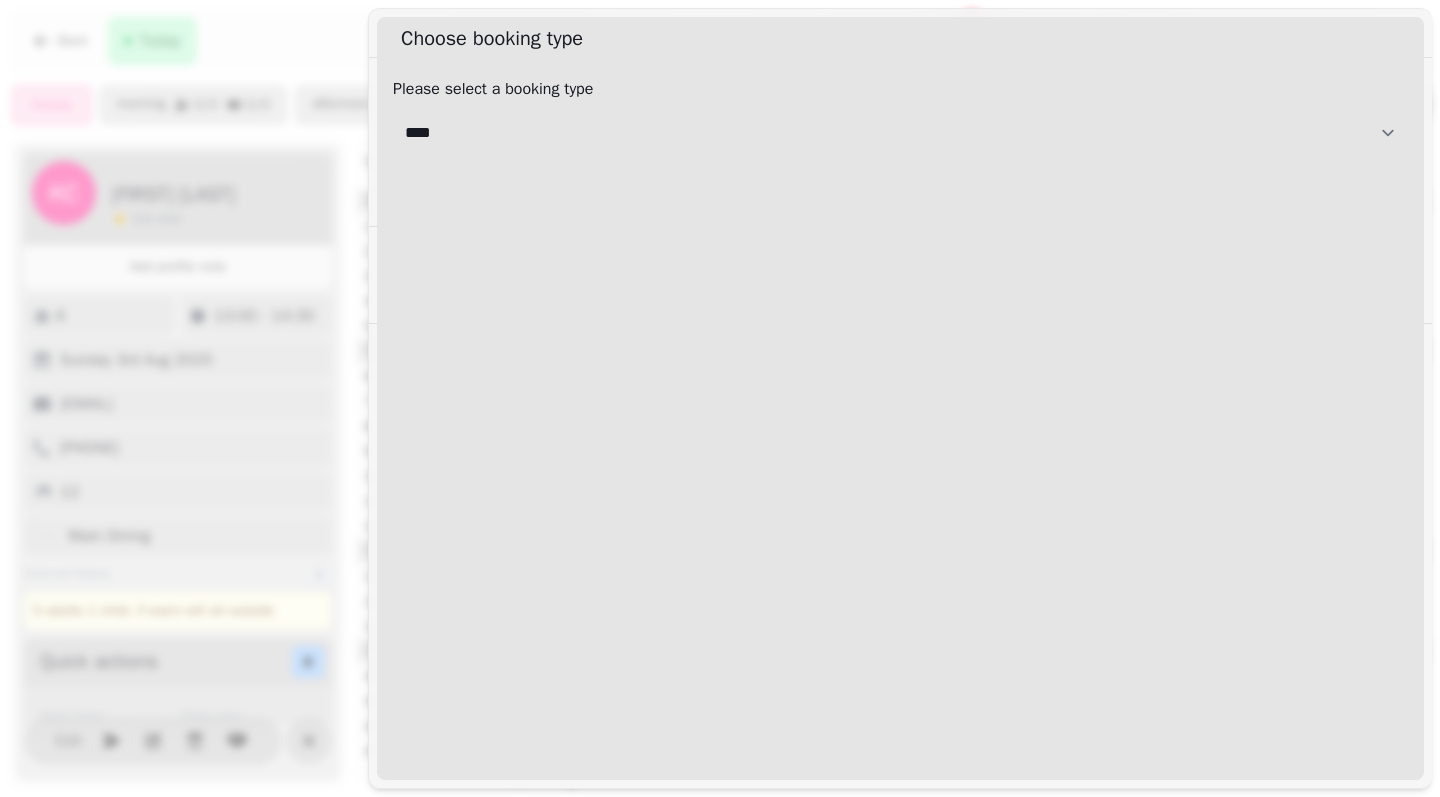 select on "**********" 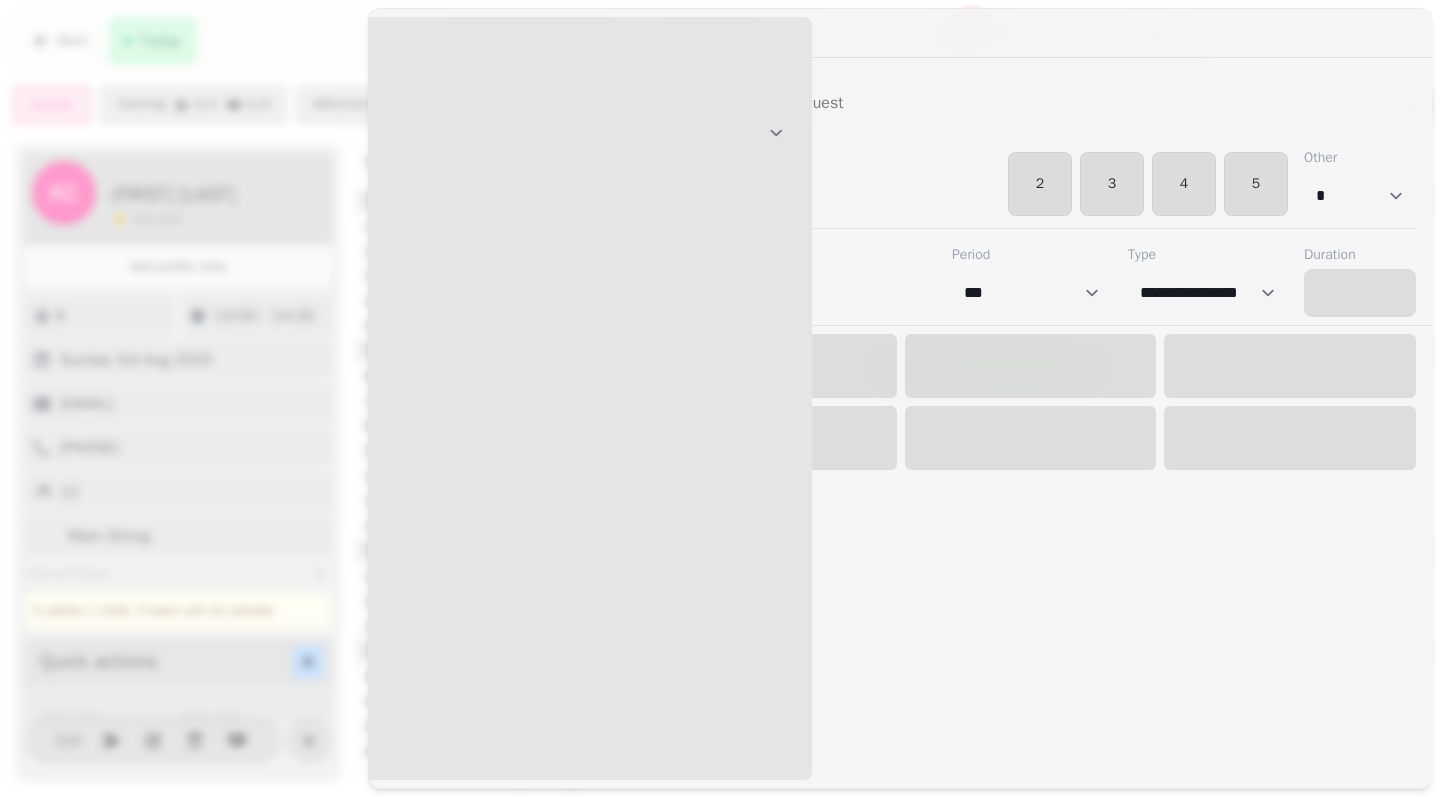 select on "****" 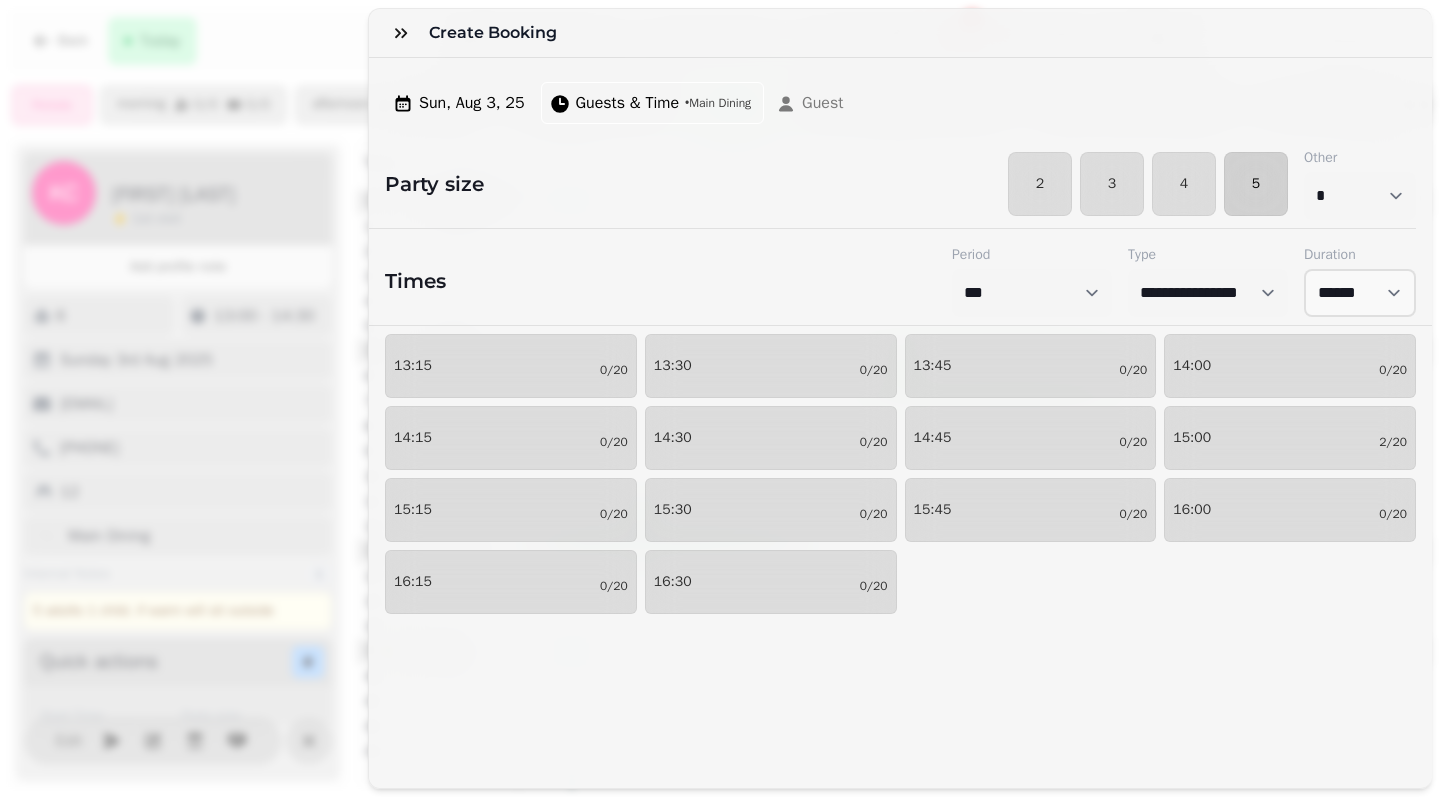 click on "5" at bounding box center (1256, 184) 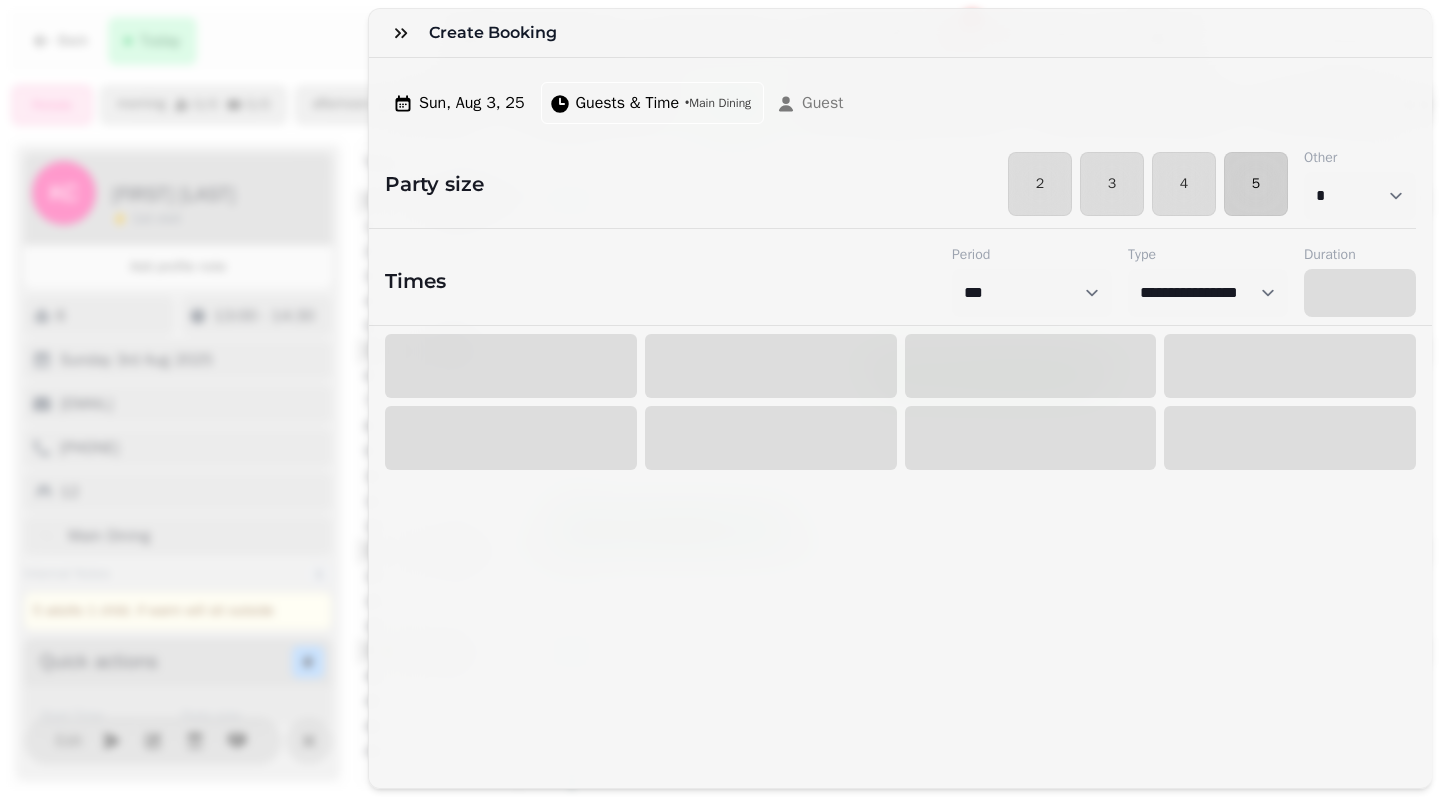 select on "****" 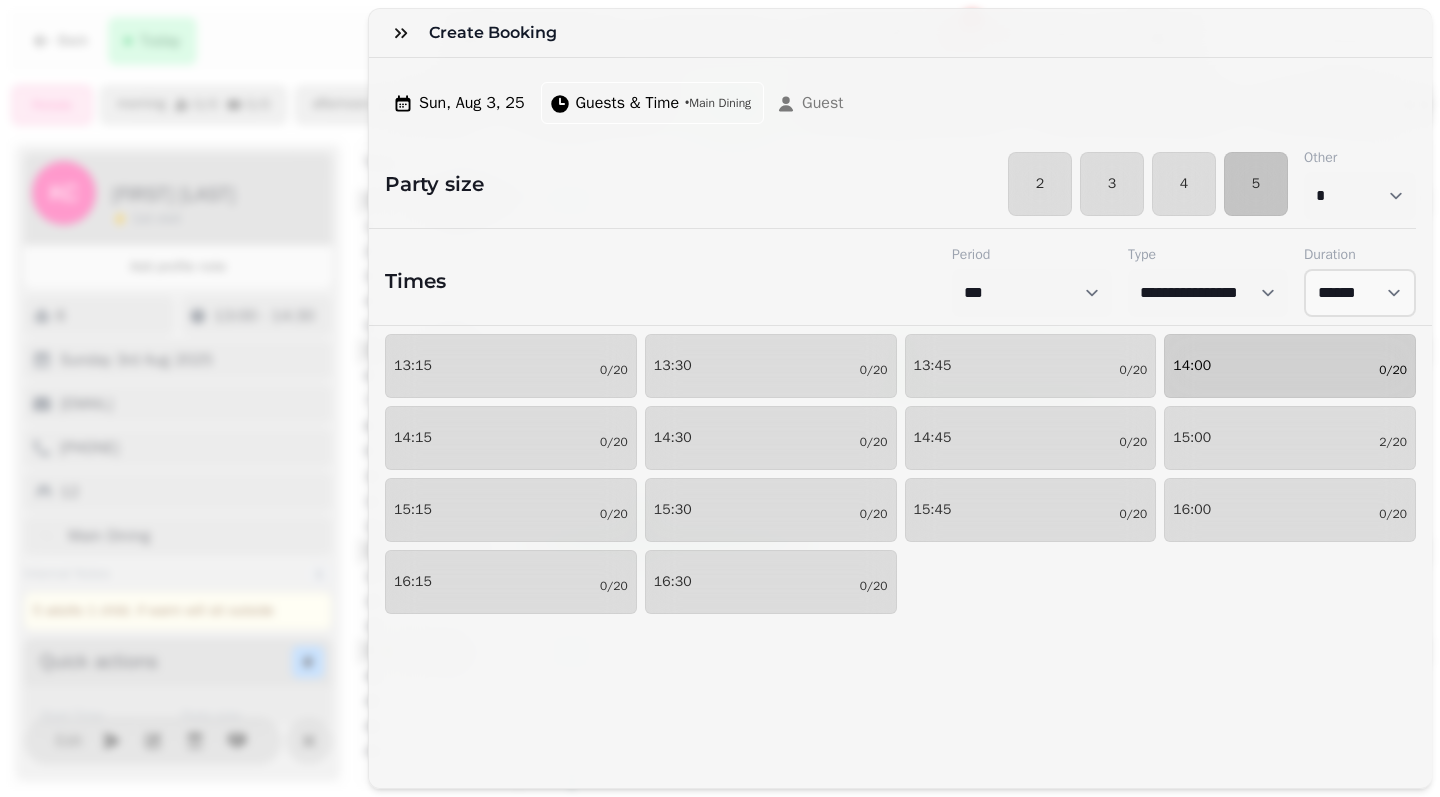 click on "14:00 0/20" at bounding box center (1290, 366) 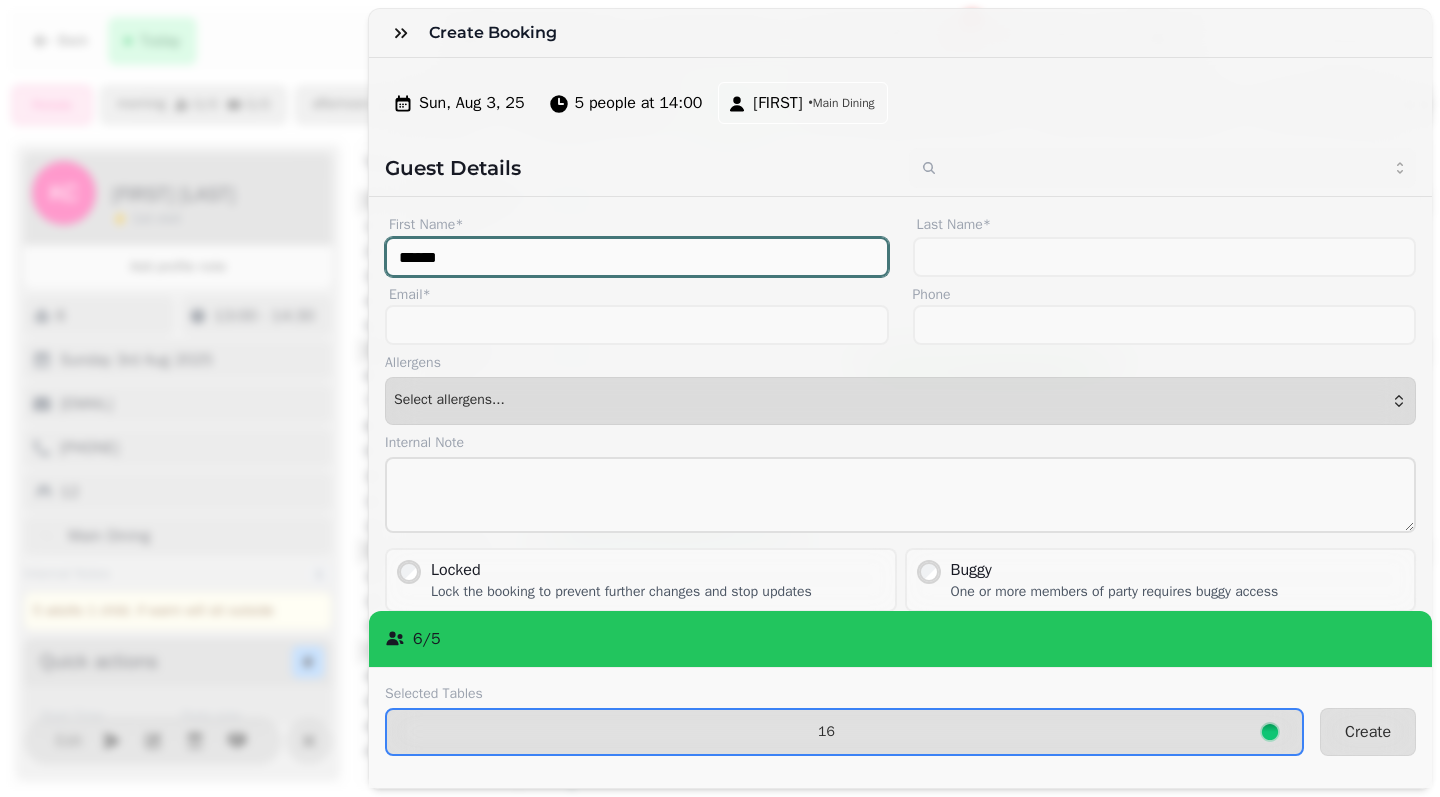 type on "*****" 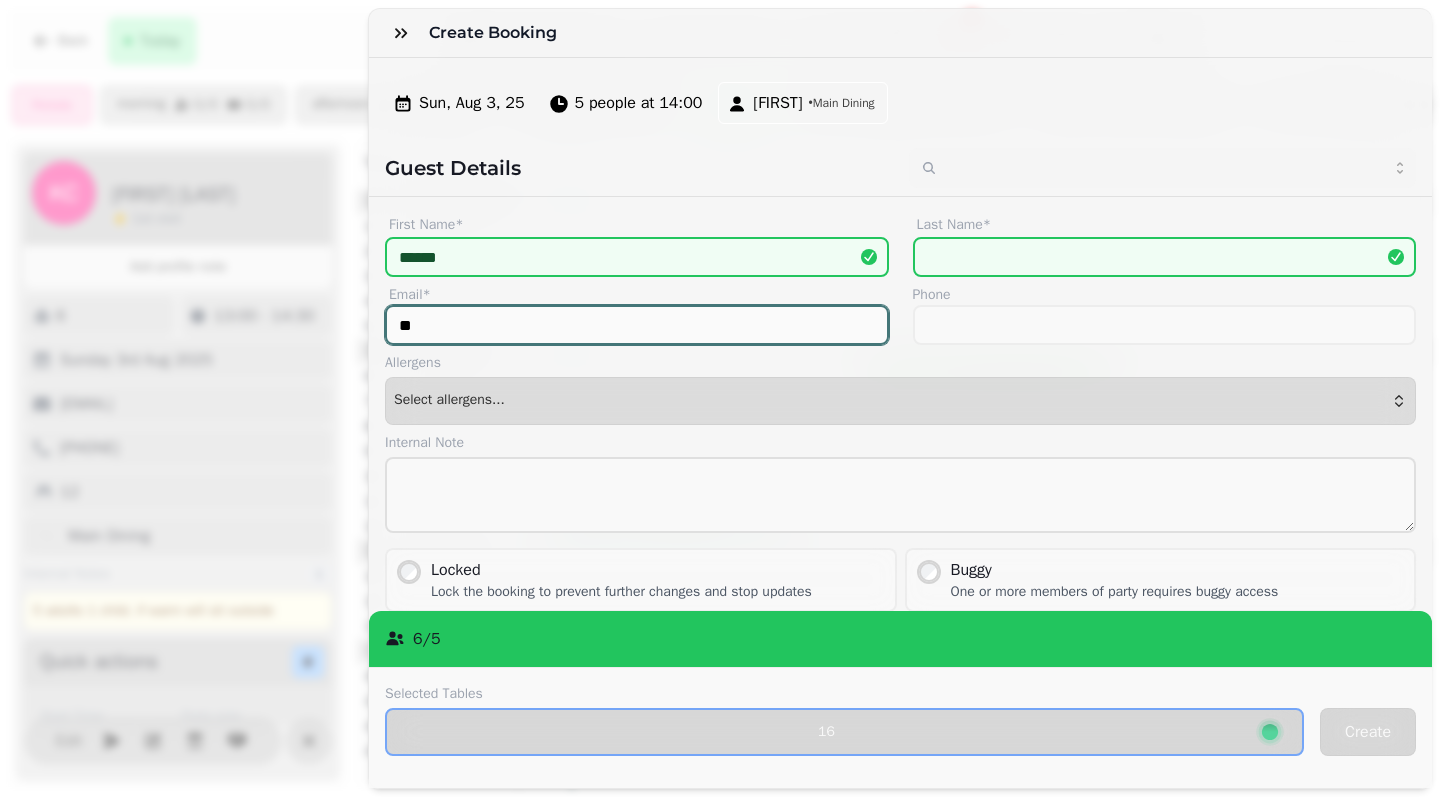 type on "*" 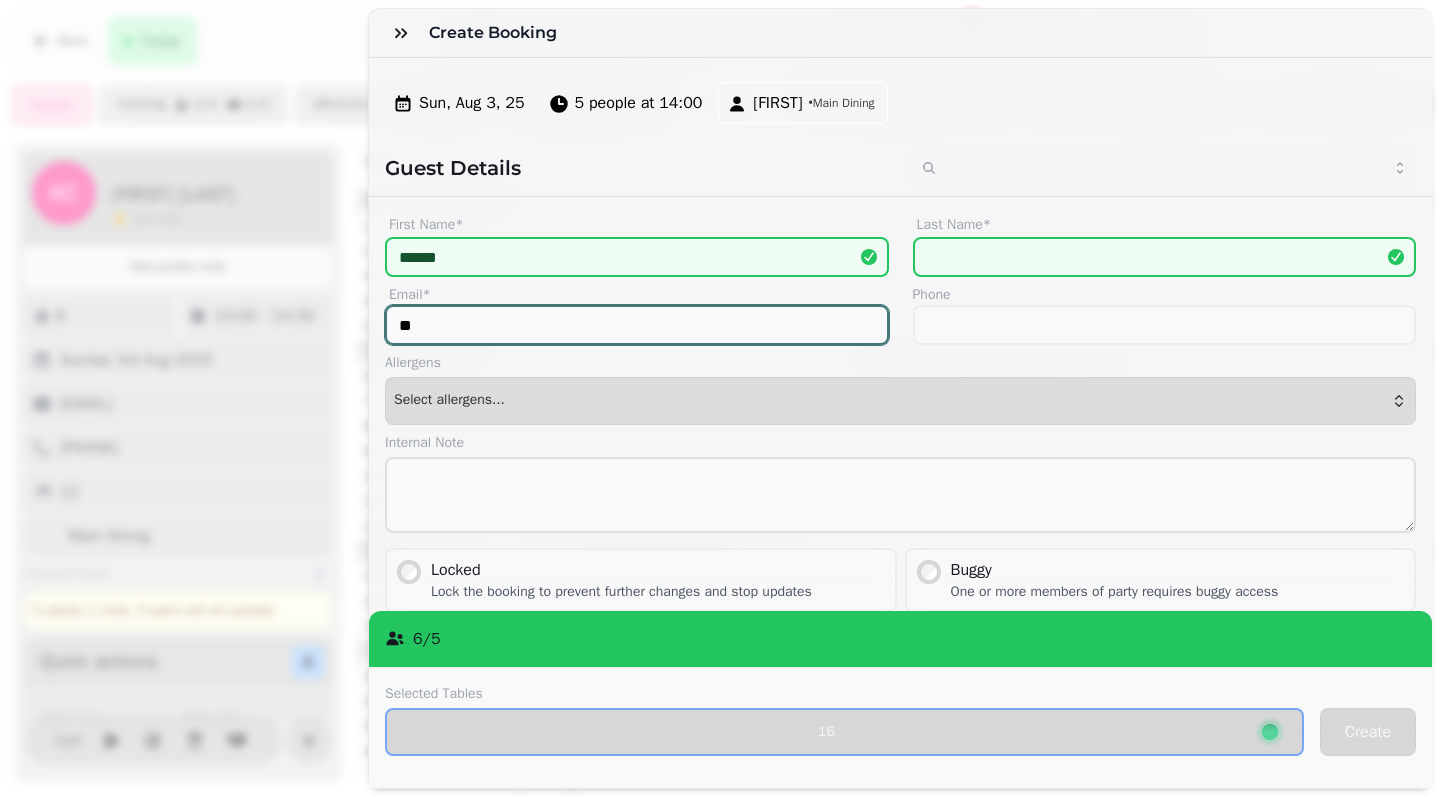 type on "*" 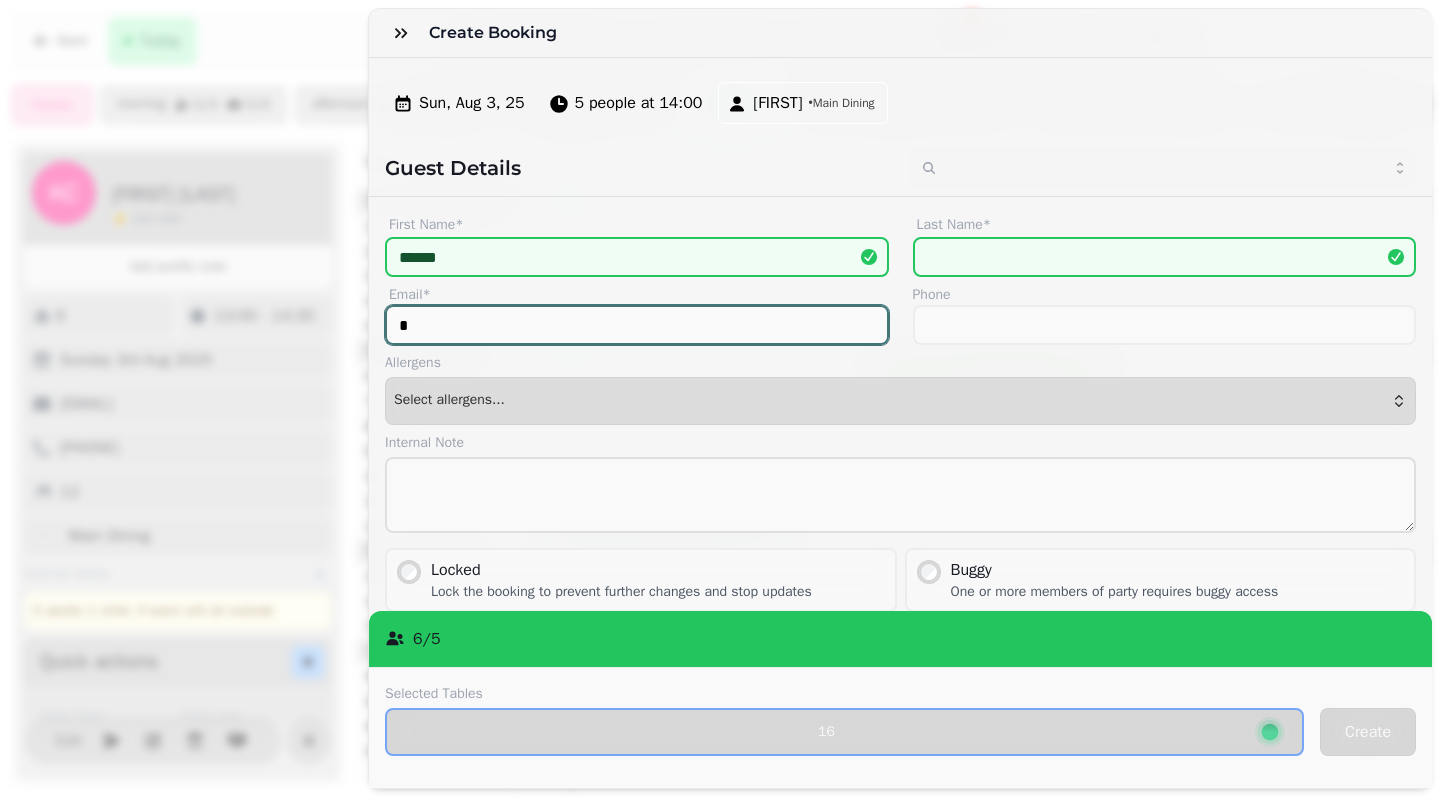 type 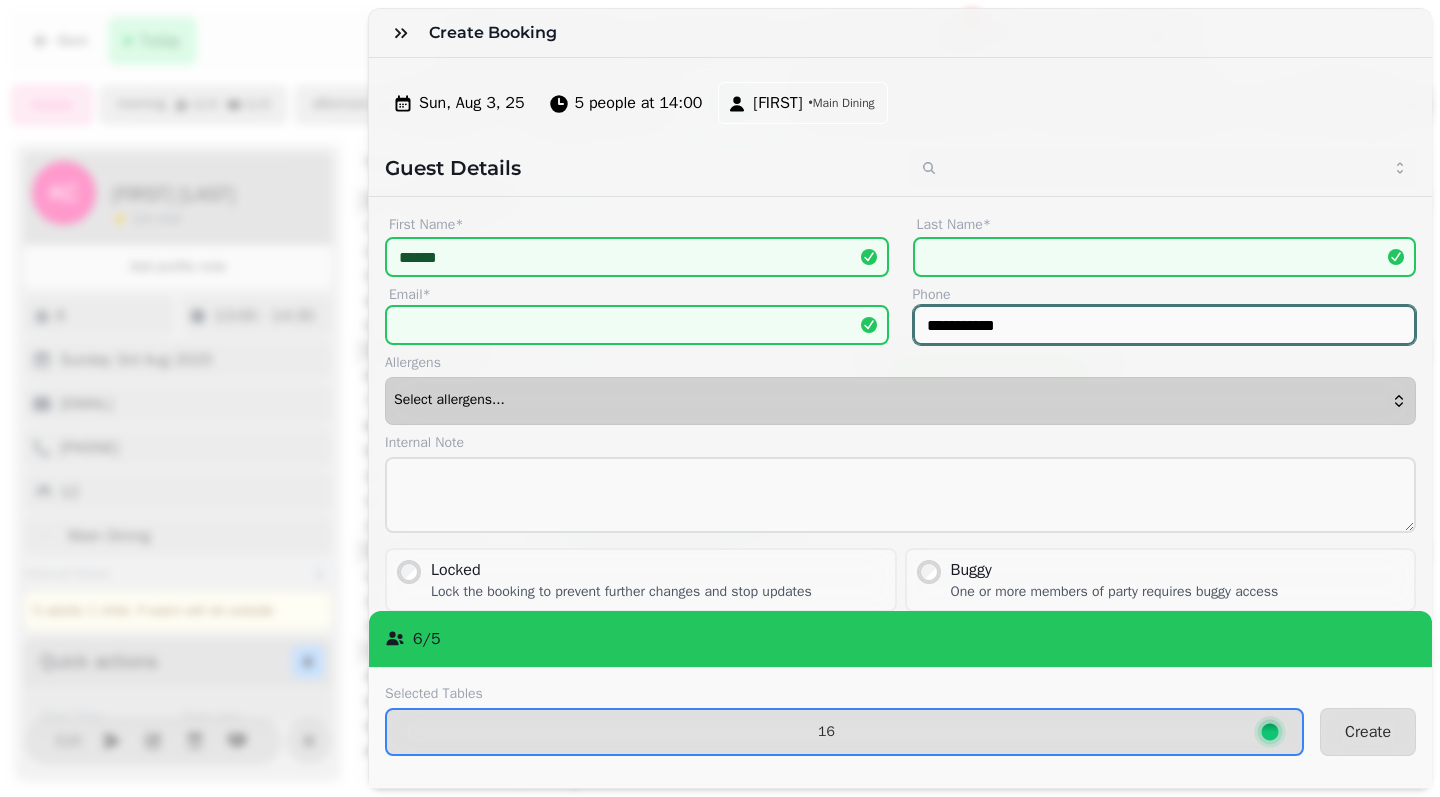 type on "**********" 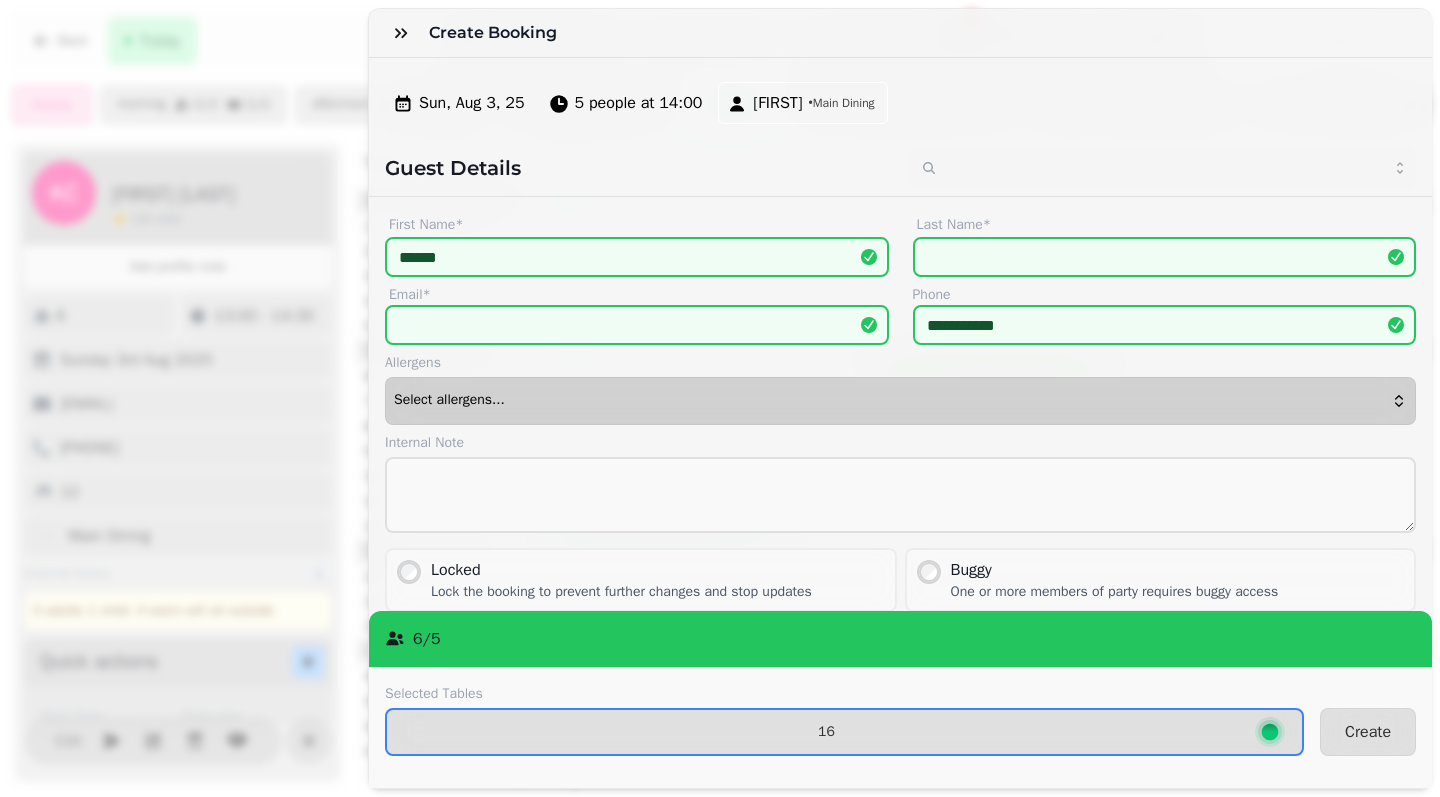 click on "Select allergens..." at bounding box center [900, 401] 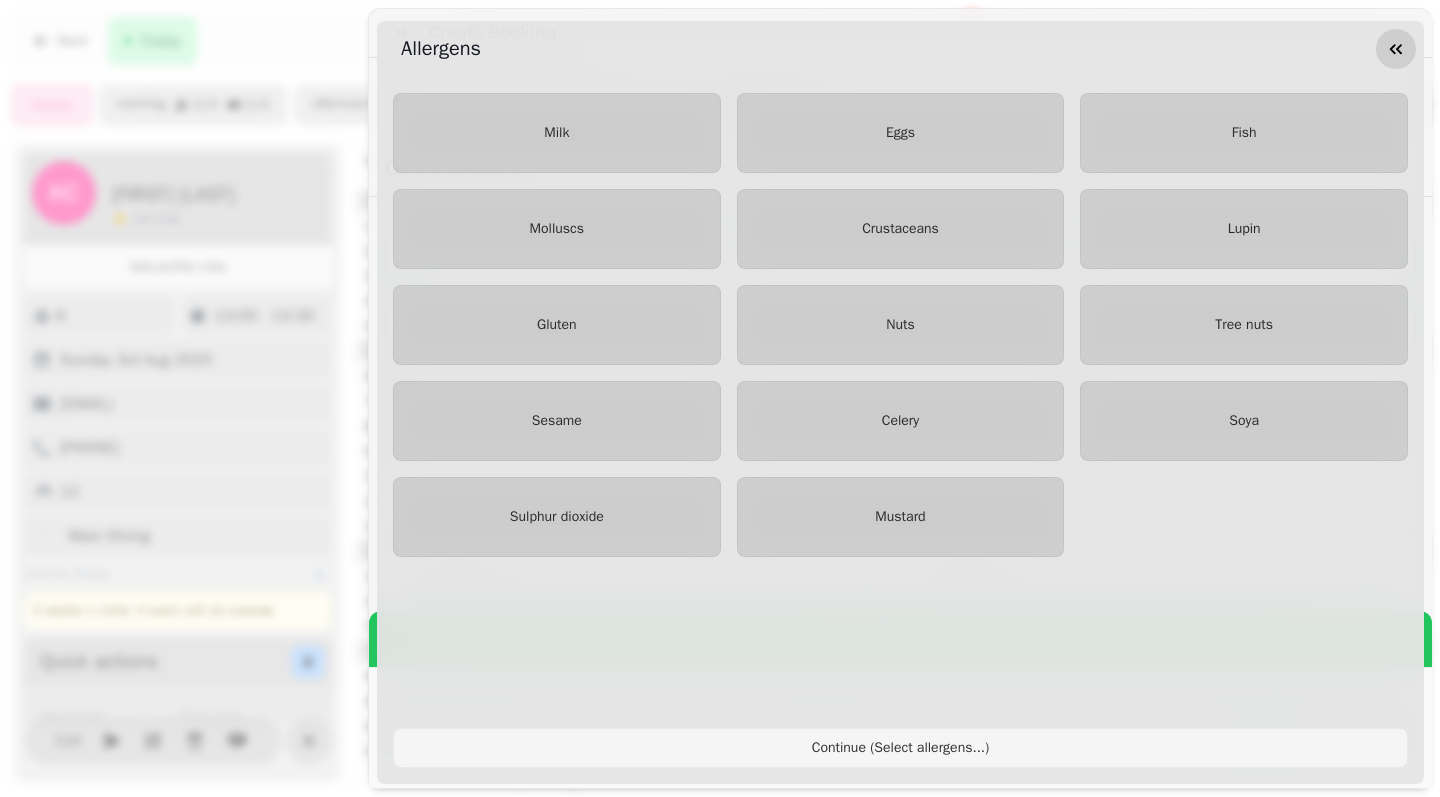 click 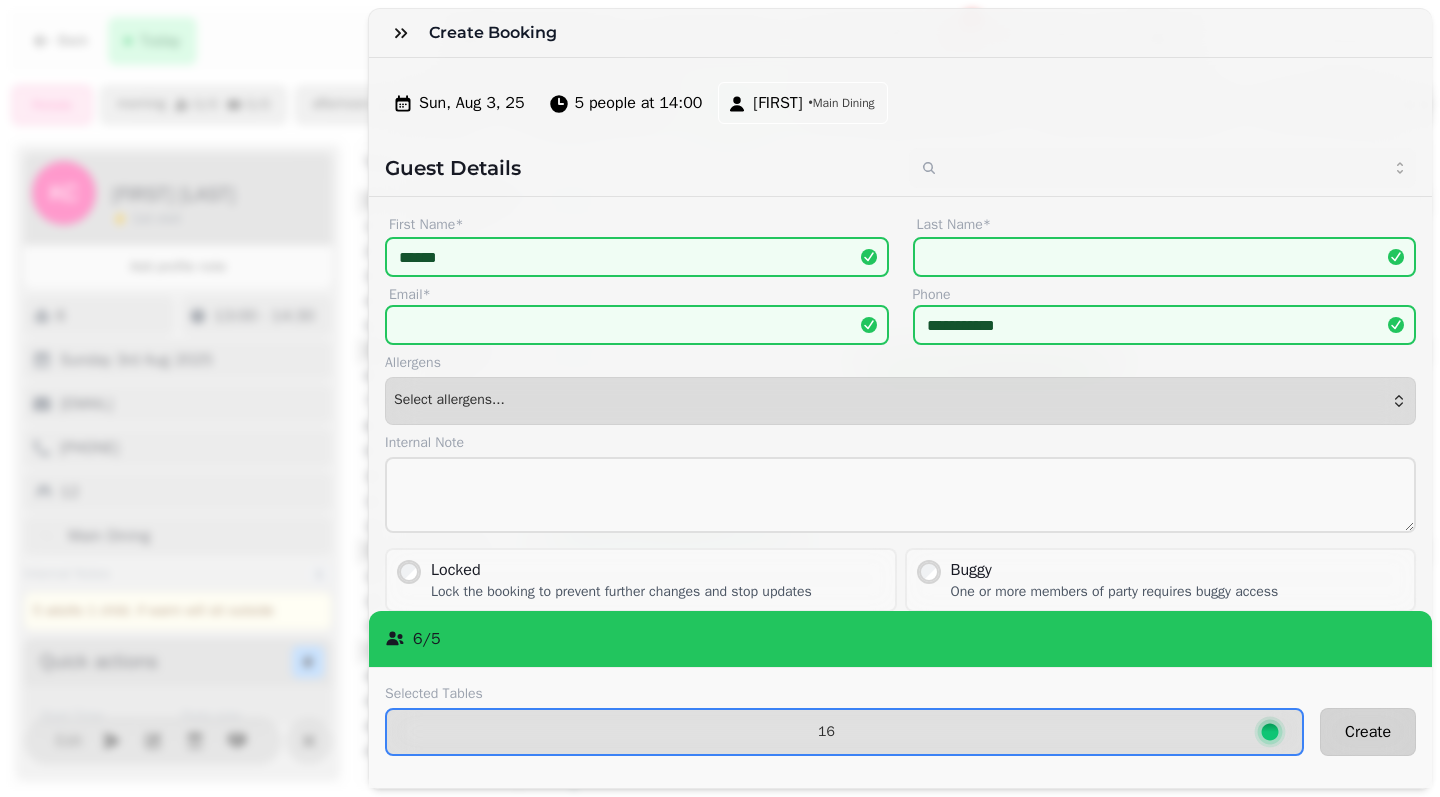 click on "Create" at bounding box center (1368, 732) 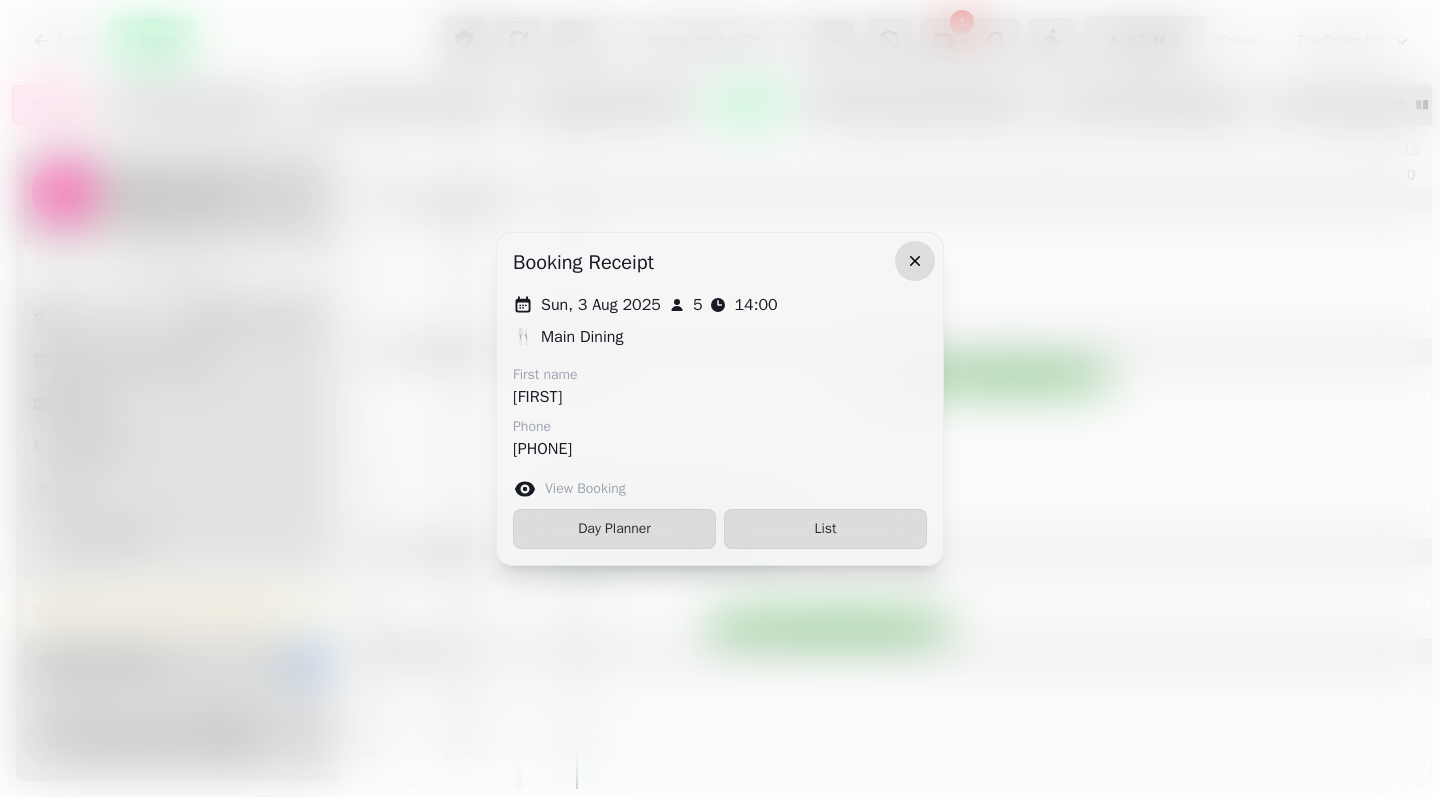 click 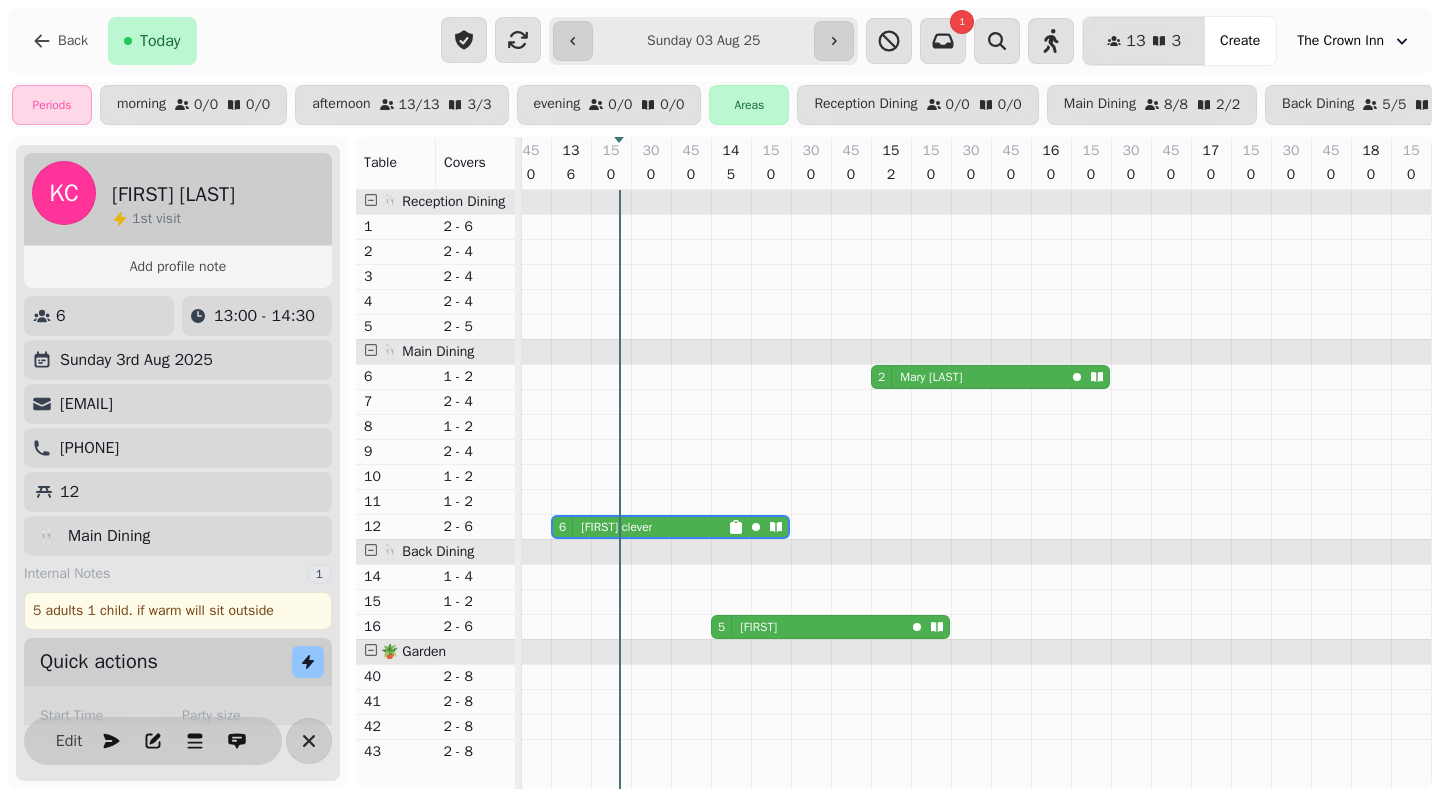click on "[FIRST]   [LAST]" at bounding box center [616, 527] 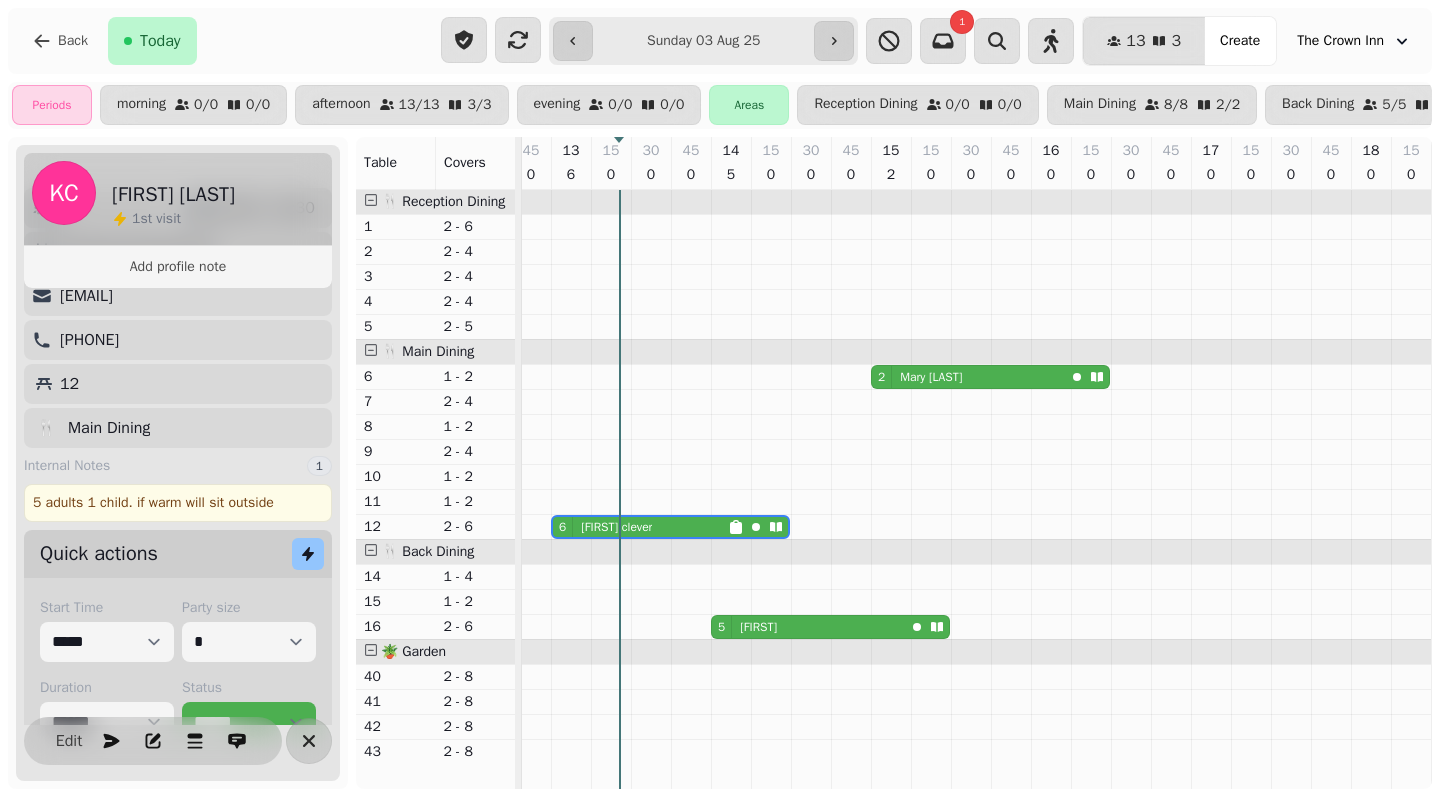 scroll, scrollTop: 160, scrollLeft: 0, axis: vertical 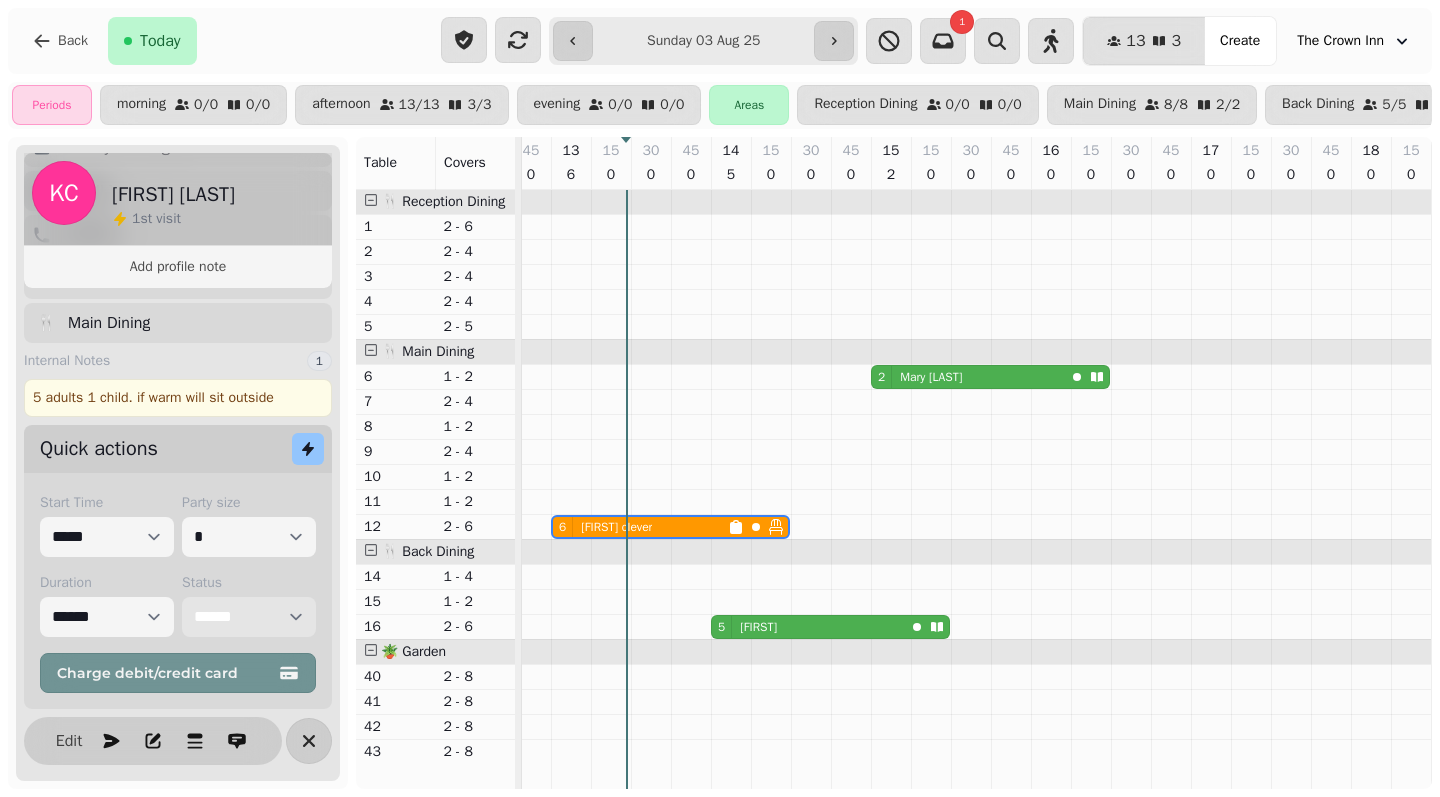 click on "5 [FIRST]" at bounding box center [808, 627] 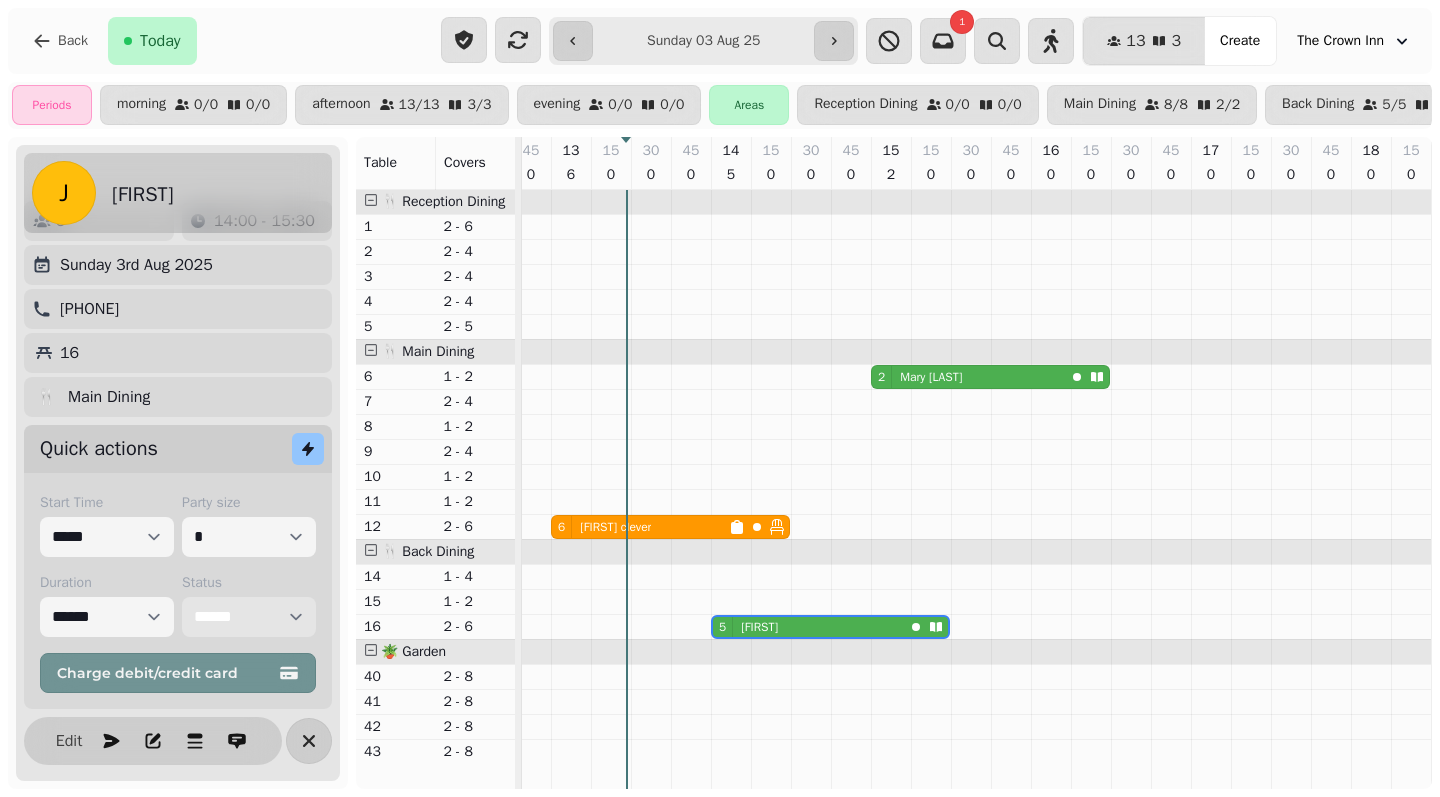 scroll, scrollTop: 40, scrollLeft: 0, axis: vertical 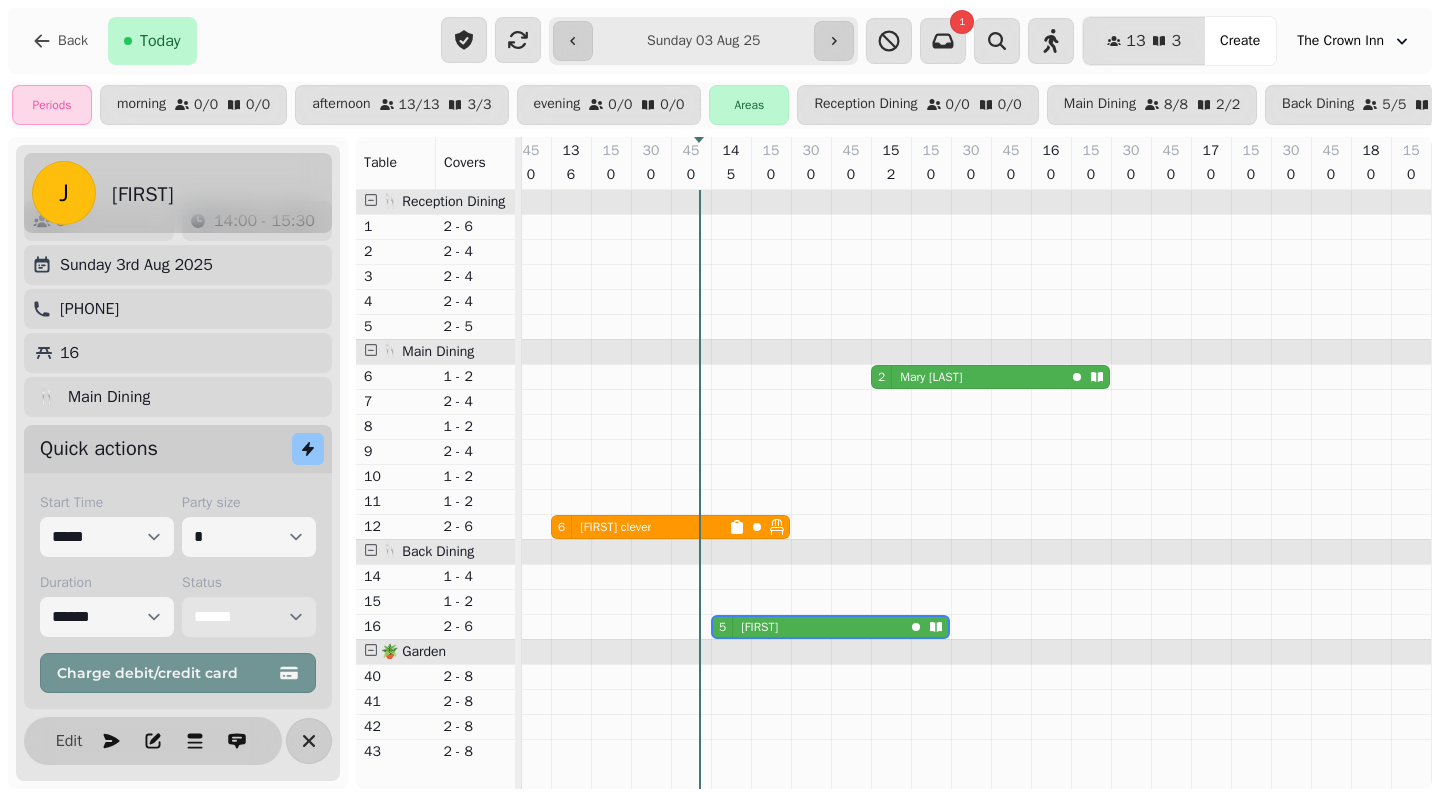 click on "[FIRST]   [LAST]" at bounding box center (931, 377) 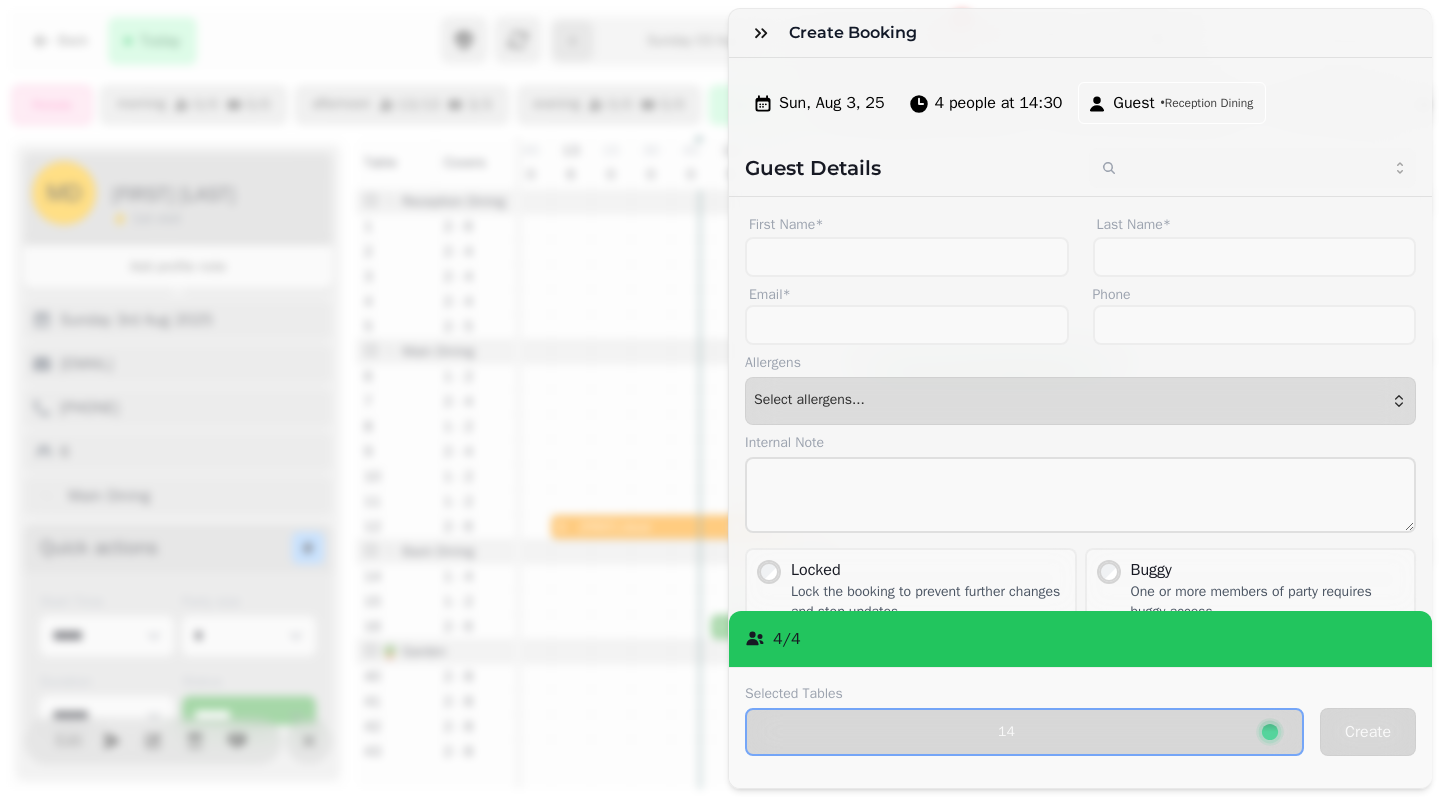 click on "Create Booking Sun, Aug 3, 25 4 people at 14:30 Guest •  Reception Dining Guest Details First Name* [FIRST] Last Name* [LAST] Email* [EMAIL] Phone [PHONE] Allergens Allergens Milk Eggs Fish Molluscs Crustaceans Lupin Gluten Nuts Tree nuts Sesame Celery Soya Sulphur dioxide Mustard Continue ( Select allergens... ) Select allergens... Internal Note Locked Lock the booking to prevent further changes and stop updates Wheelchair One or more members of party requires wheelchair access Buggy One or more members of party requires buggy access Highchair One or more members of party requires a highchair Marketing opt-in Does user agree to opt into marketing? Confirmation email Guest shall receive email confirmation of this change 4 / 4 Selected Tables 14   Create" at bounding box center [720, 414] 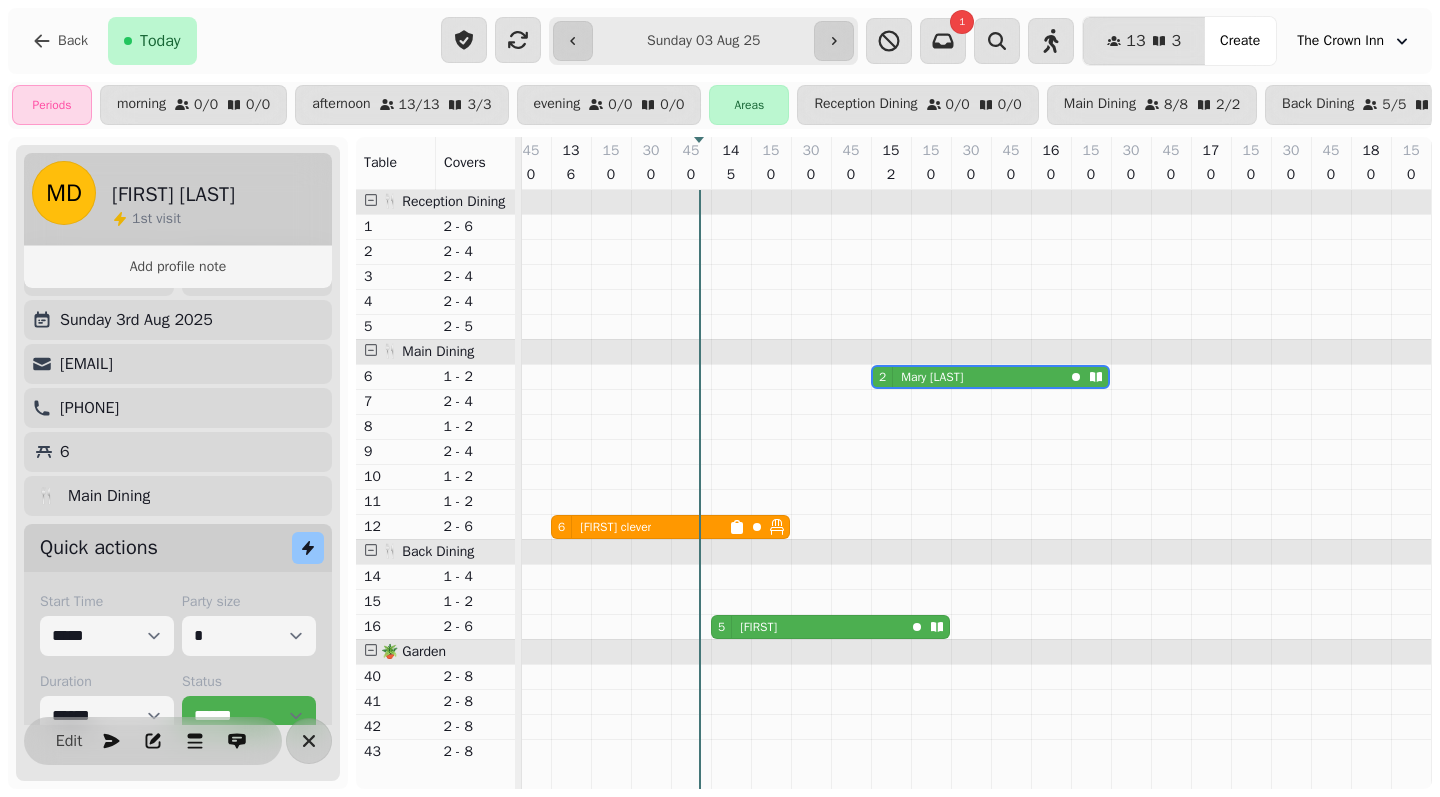 click on "[FIRST]" at bounding box center [758, 627] 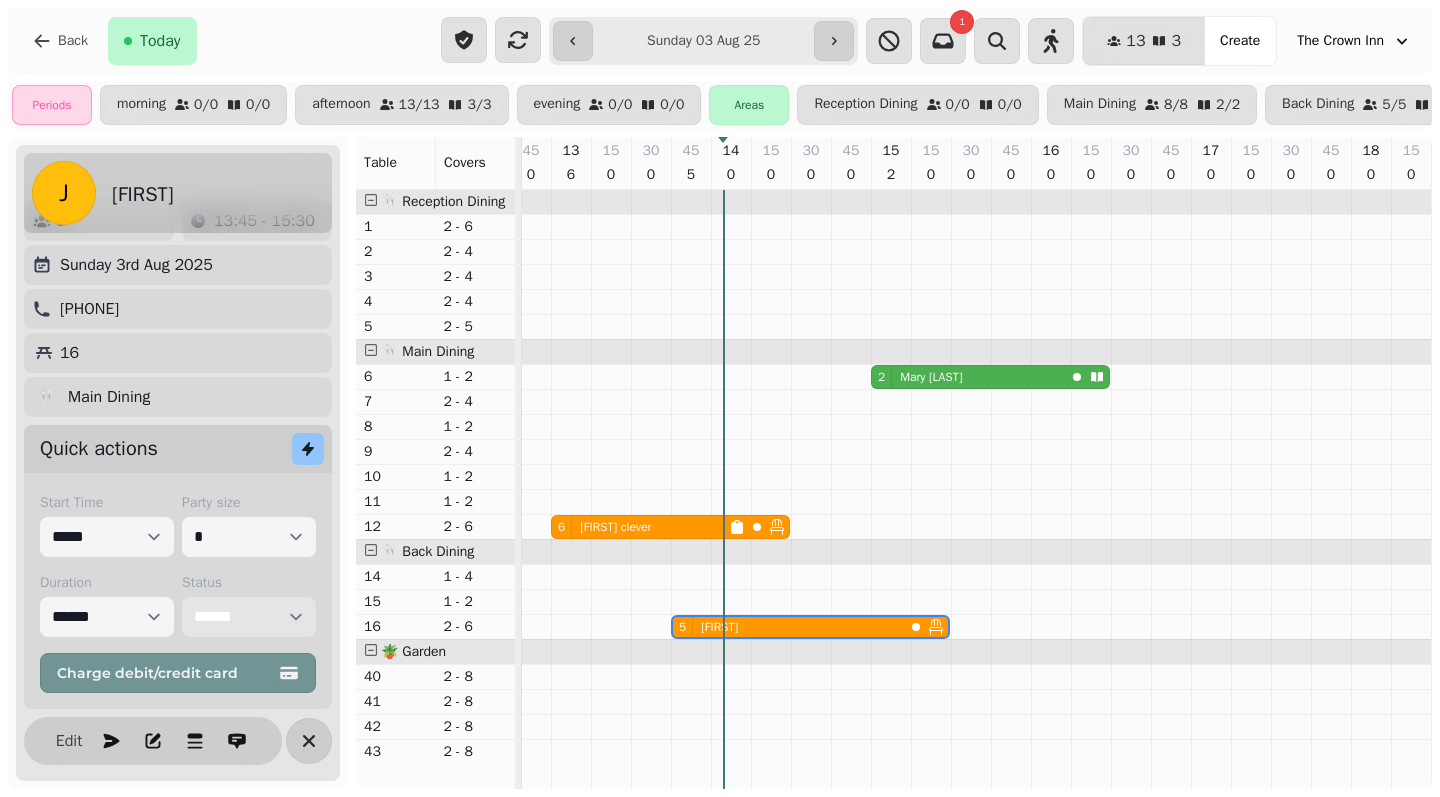 click on "2 [FIRST]   [LAST]" at bounding box center [968, 377] 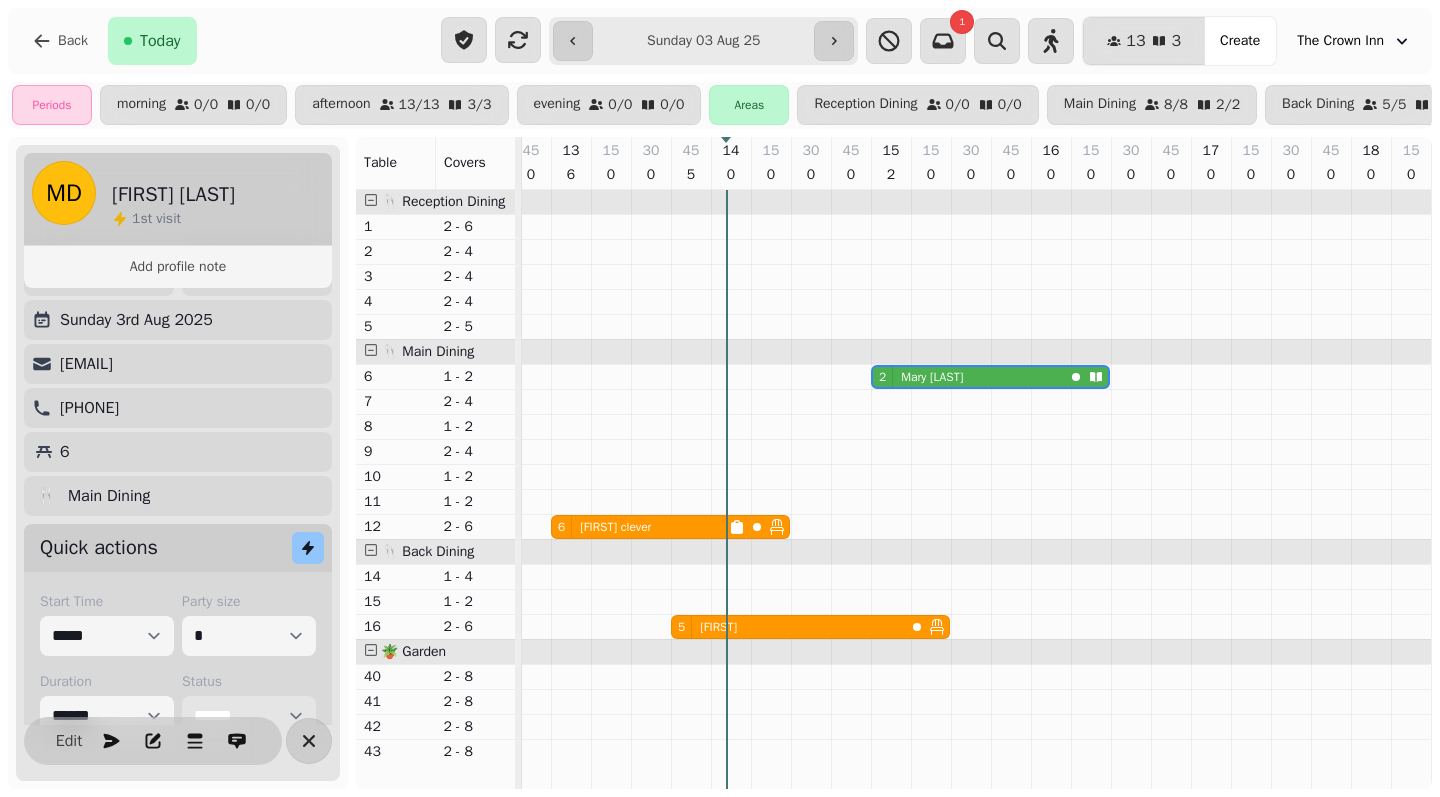 select on "******" 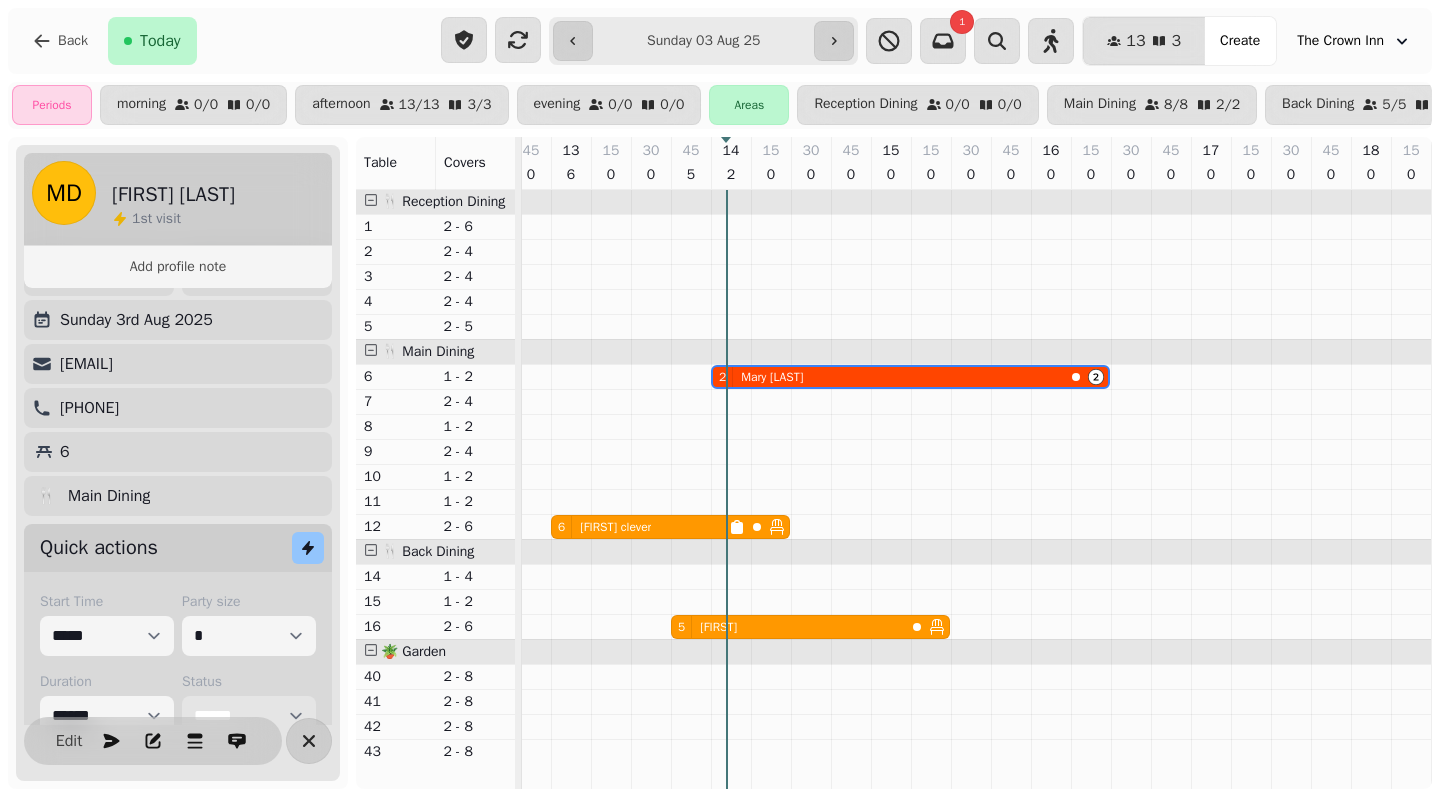 click on "5" at bounding box center (682, 627) 